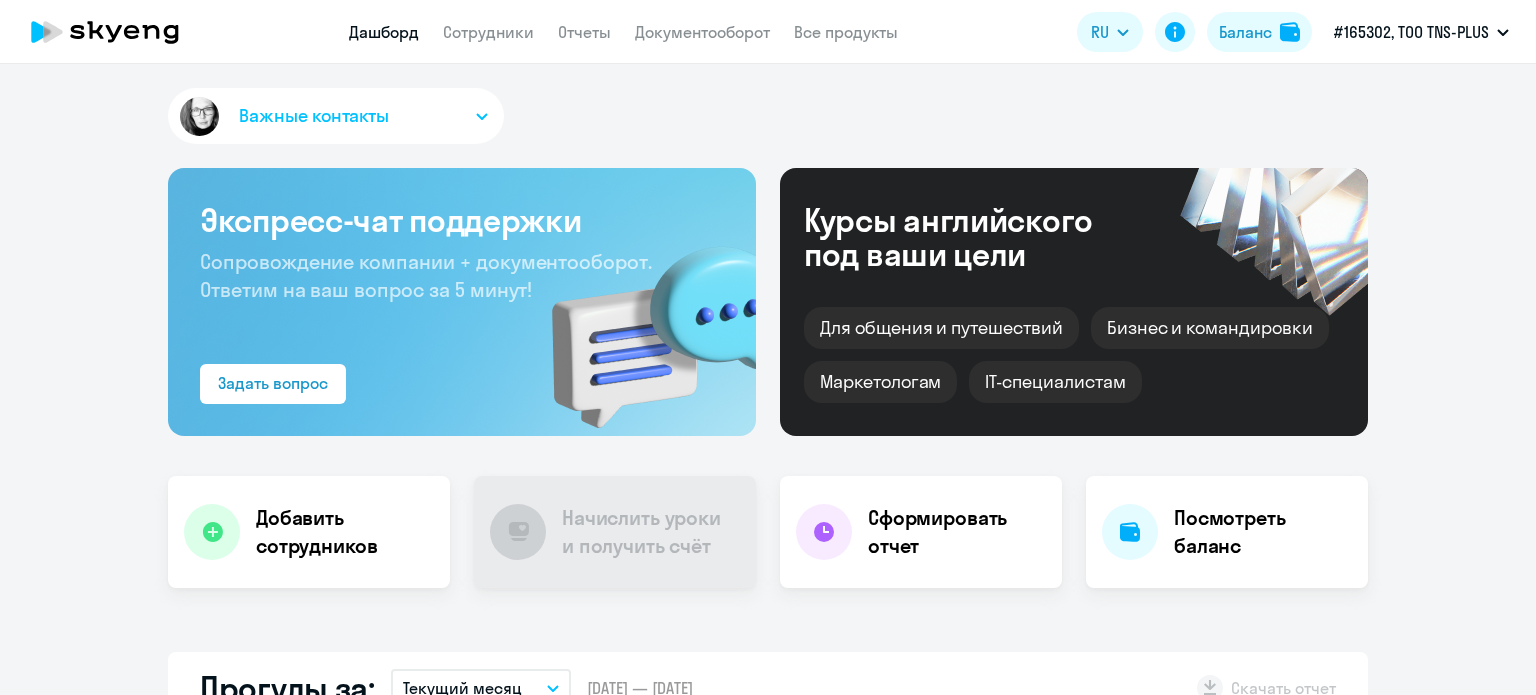 scroll, scrollTop: 0, scrollLeft: 0, axis: both 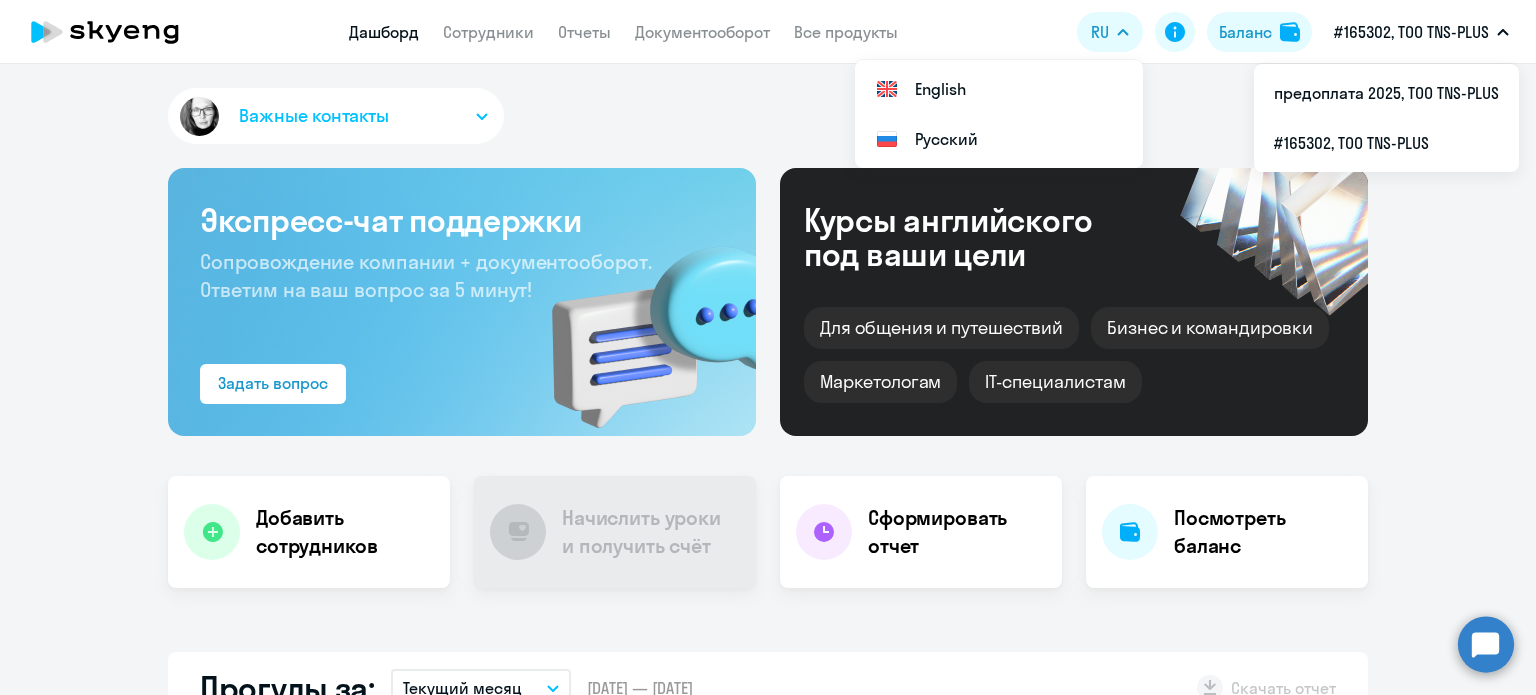 click on "#165302, ТОО TNS-PLUS" at bounding box center [1411, 32] 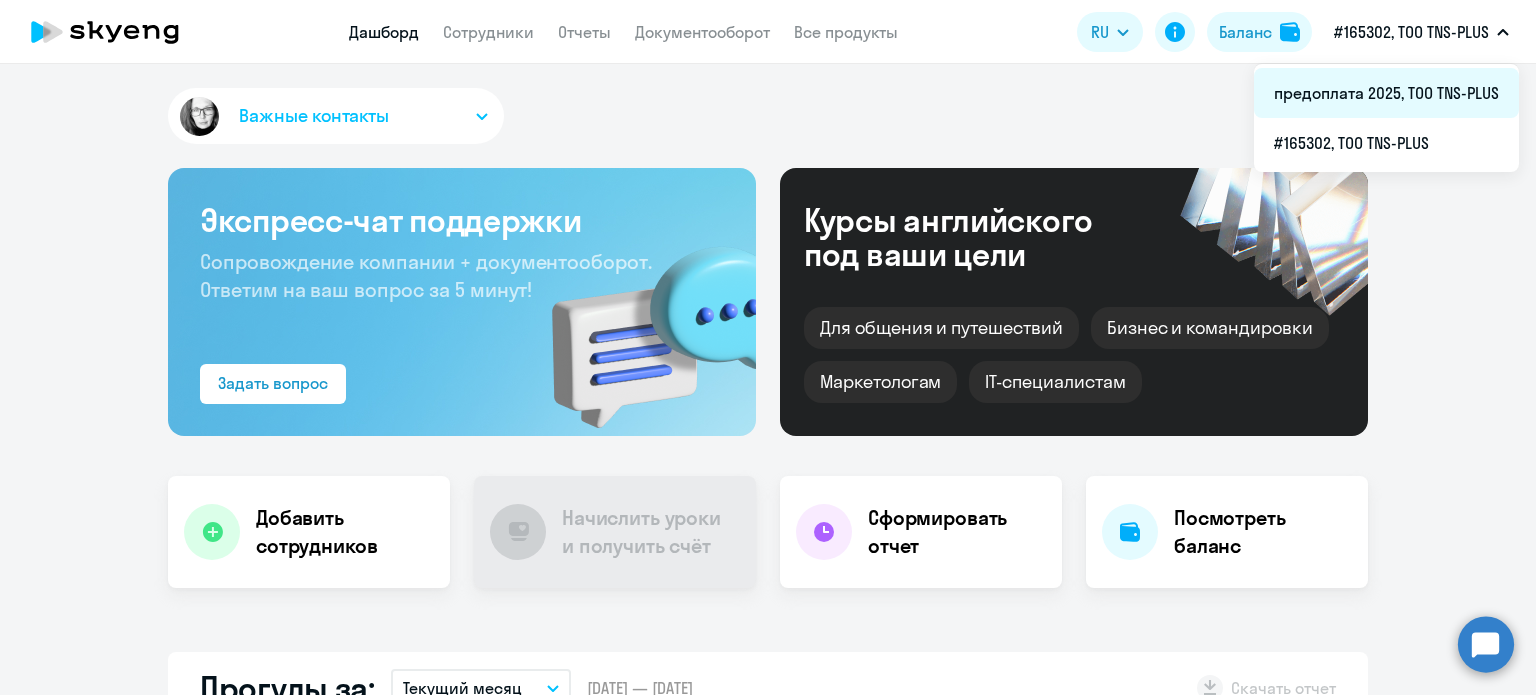 click on "предоплата 2025, ТОО TNS-PLUS" at bounding box center (1386, 93) 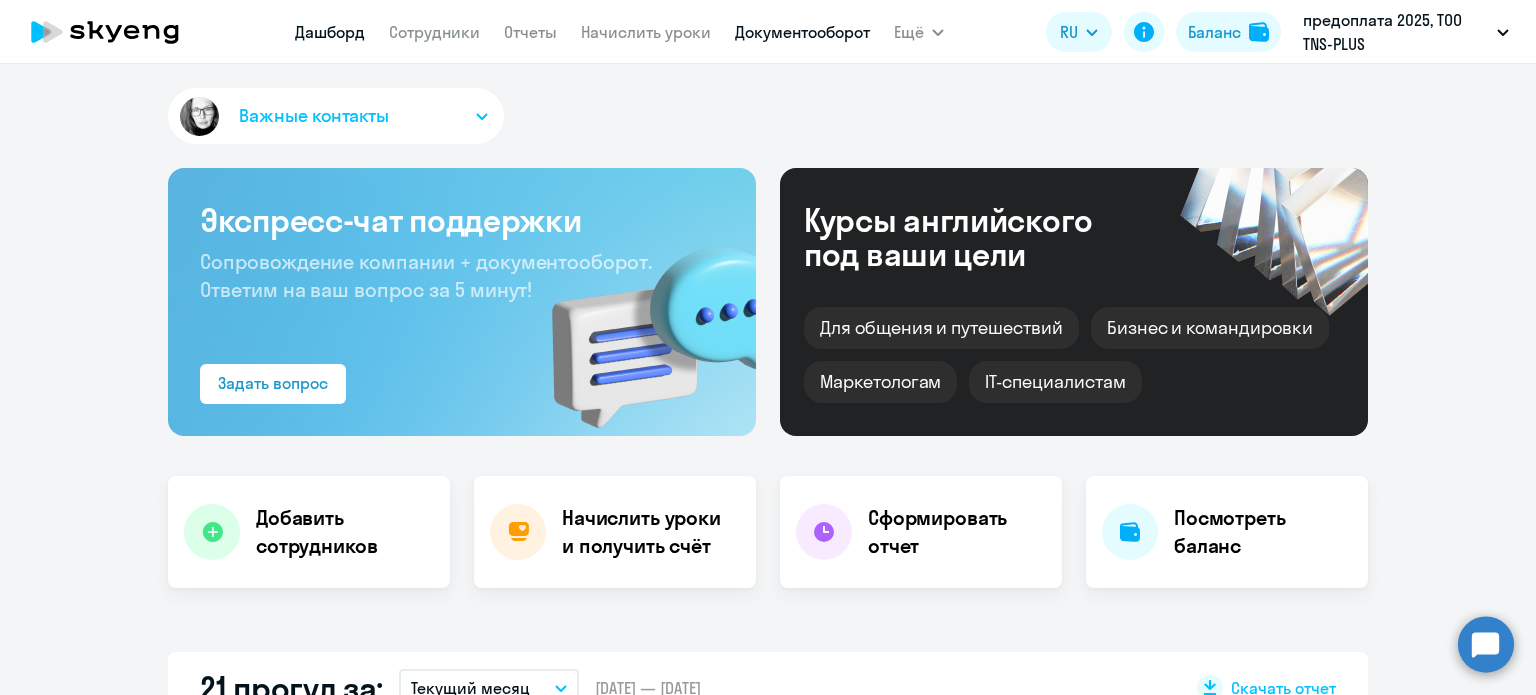 click on "Документооборот" at bounding box center (802, 32) 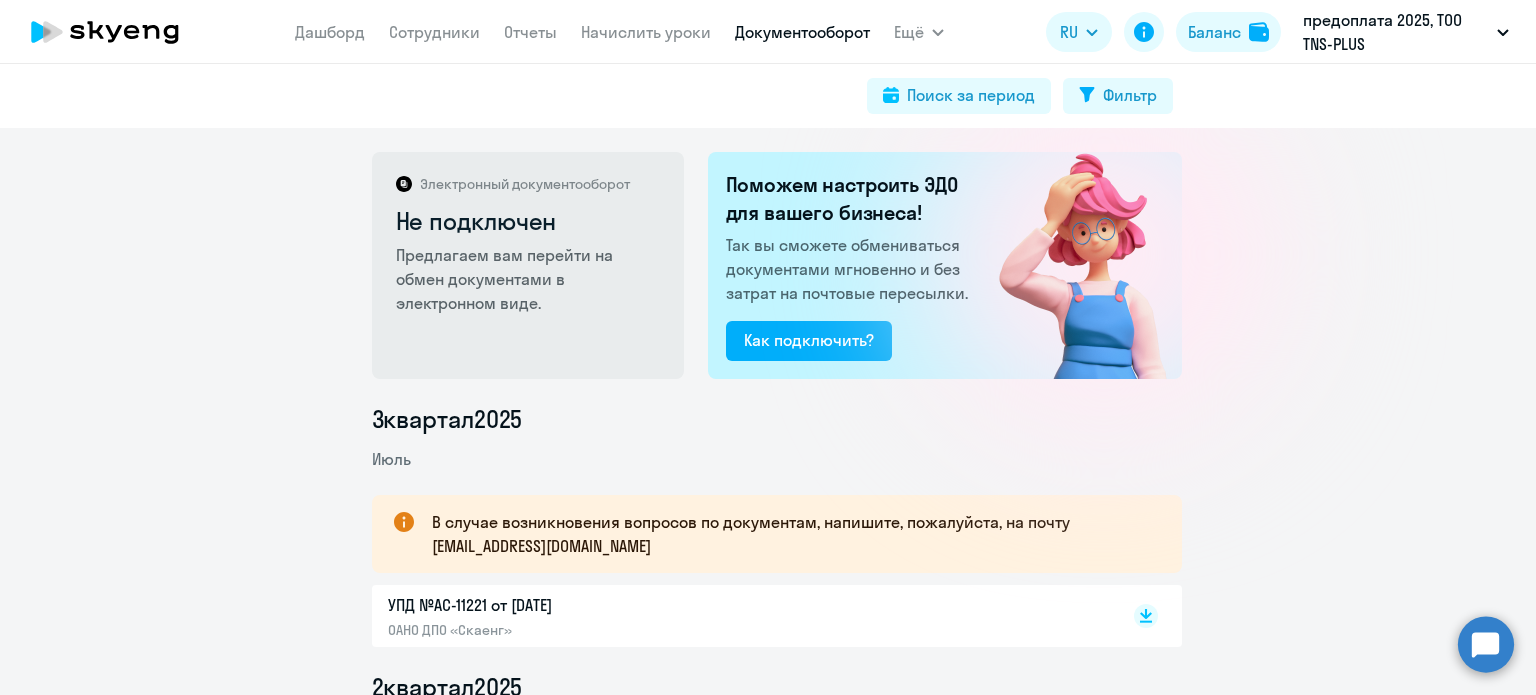 scroll, scrollTop: 200, scrollLeft: 0, axis: vertical 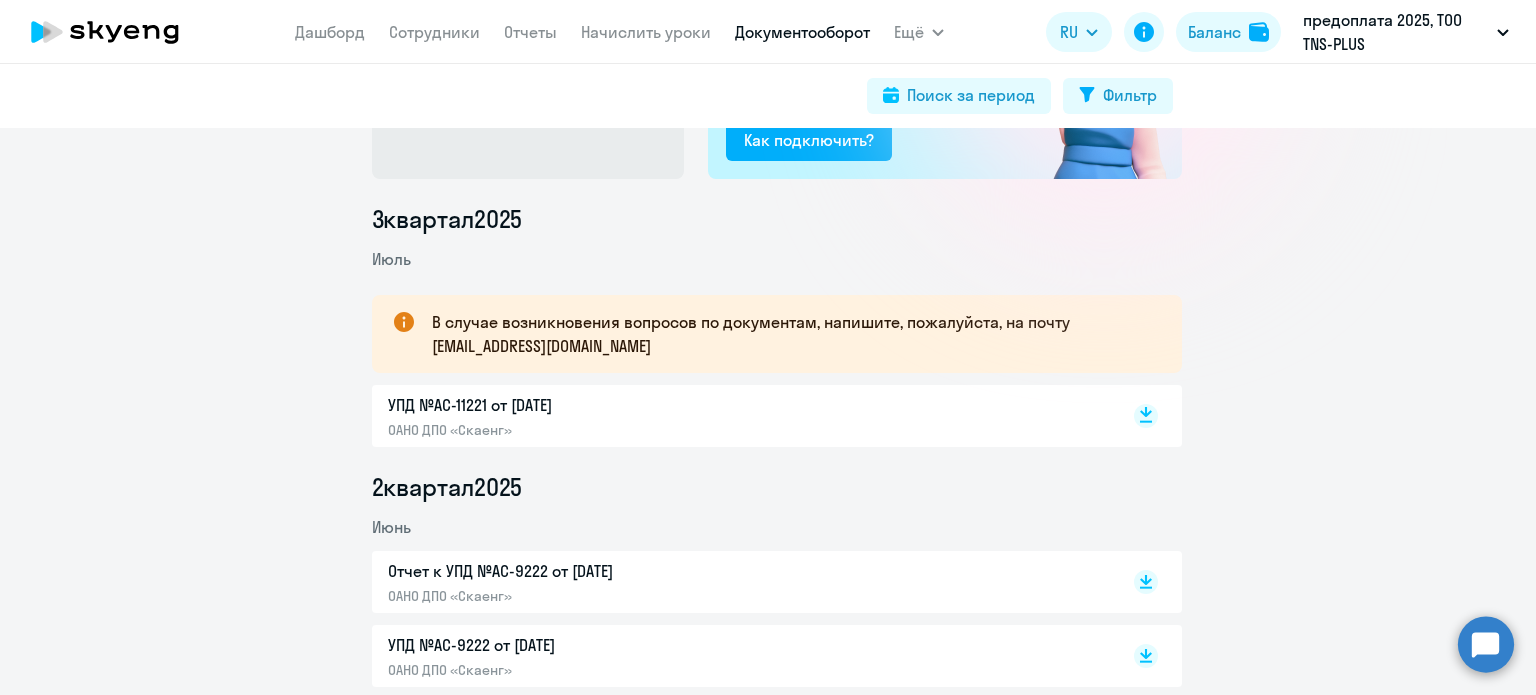 click 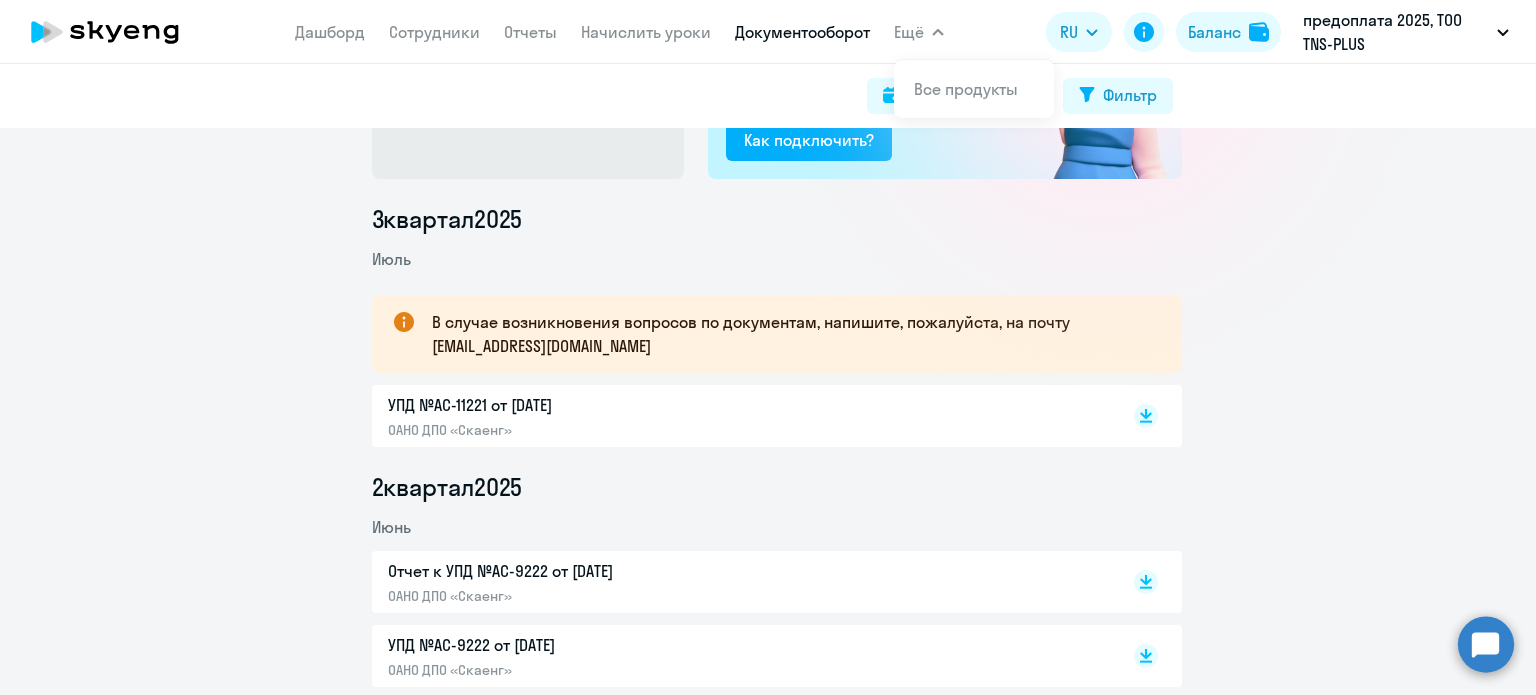 click on "3  квартал  2025  Июль
В случае возникновения вопросов по документам, напишите, пожалуйста, на почту document@skyeng.ru  УПД №AC-11221 от 01.07.2025  ОАНО ДПО «Скаенг»
2  квартал  2025  Июнь  Отчет к УПД №AC-9222 от 01.06.2025  ОАНО ДПО «Скаенг»
УПД №AC-9222 от 01.06.2025  ОАНО ДПО «Скаенг»
УПД №AC-9221 от 01.06.2025  ОАНО ДПО «Скаенг»
Май  Акт сверки взаиморасчетов №AC-4547 от 20.05.2025  ОАНО ДПО «Скаенг»
Акт сверки взаиморасчетов №AC-4545 от 20.05.2025  ОАНО ДПО «Скаенг»
Отчет к УПД №AC-7167 от 01.05.2025  ОАНО ДПО «Скаенг»
УПД №AC-7167 от 01.05.2025  ОАНО ДПО «Скаенг»
УПД №AC-7166 от 01.05.2025" 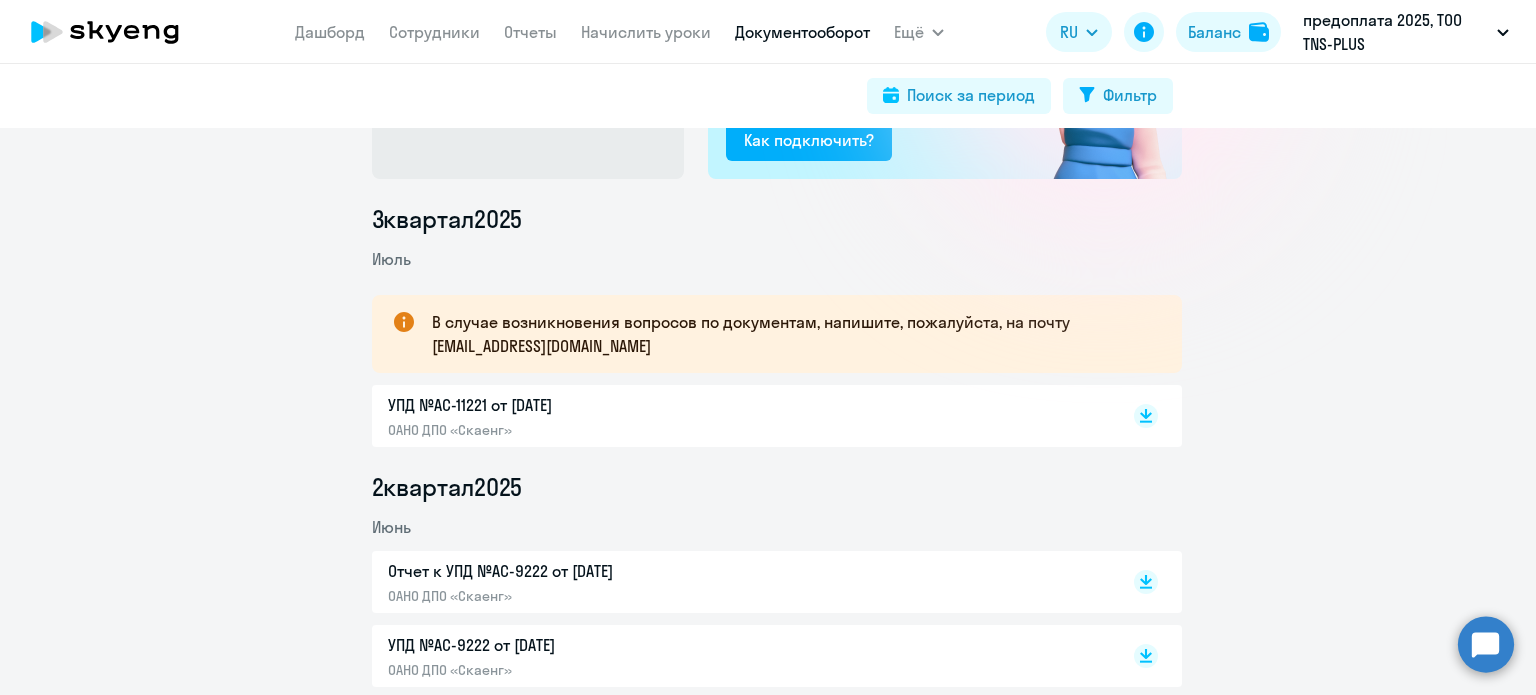 scroll, scrollTop: 0, scrollLeft: 0, axis: both 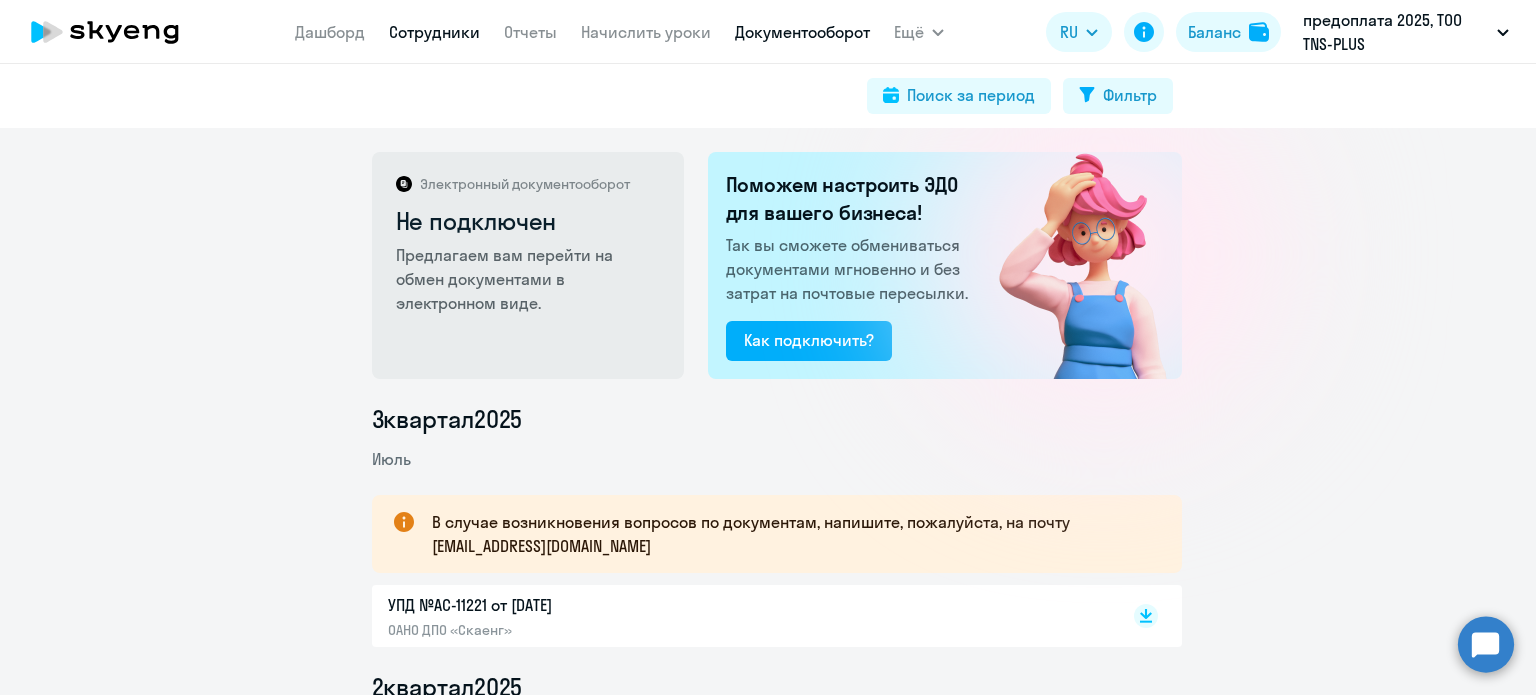 click on "Сотрудники" at bounding box center [434, 32] 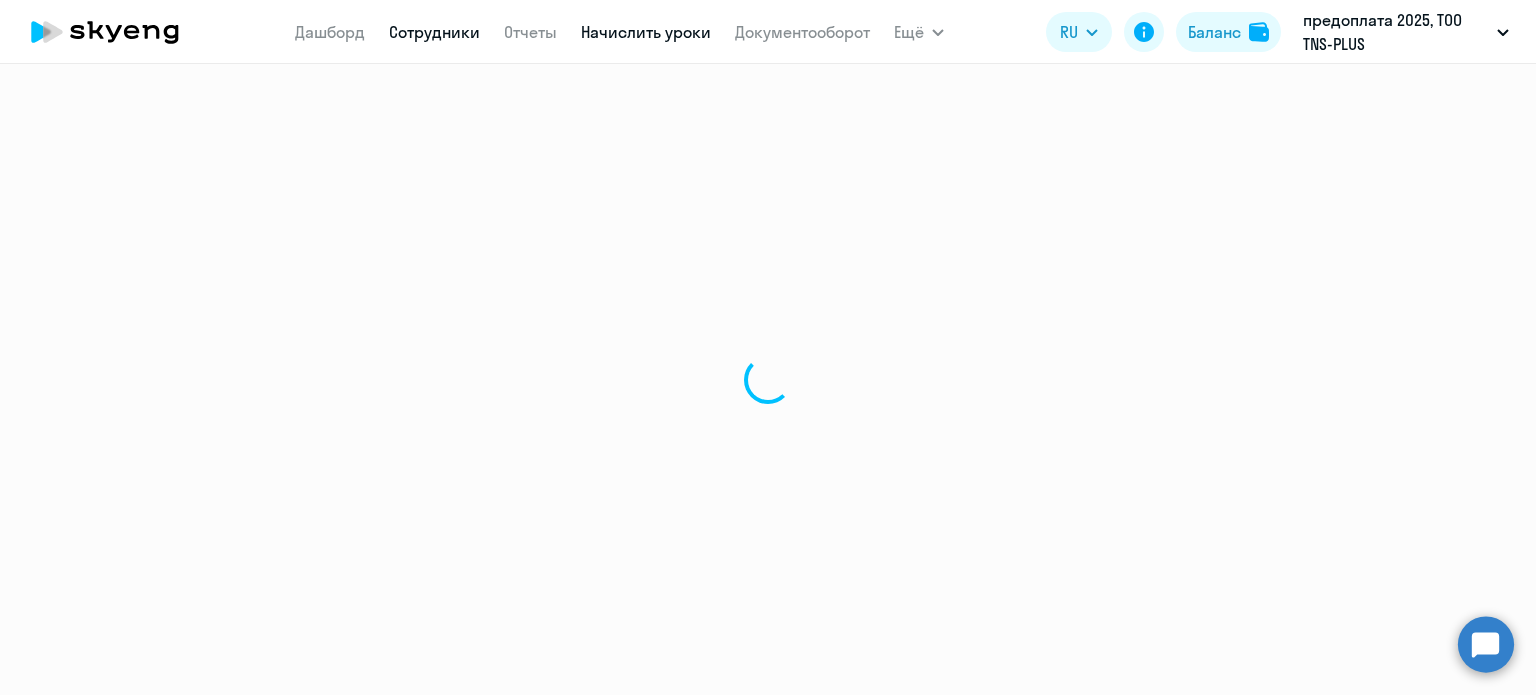 click on "Начислить уроки" at bounding box center [646, 32] 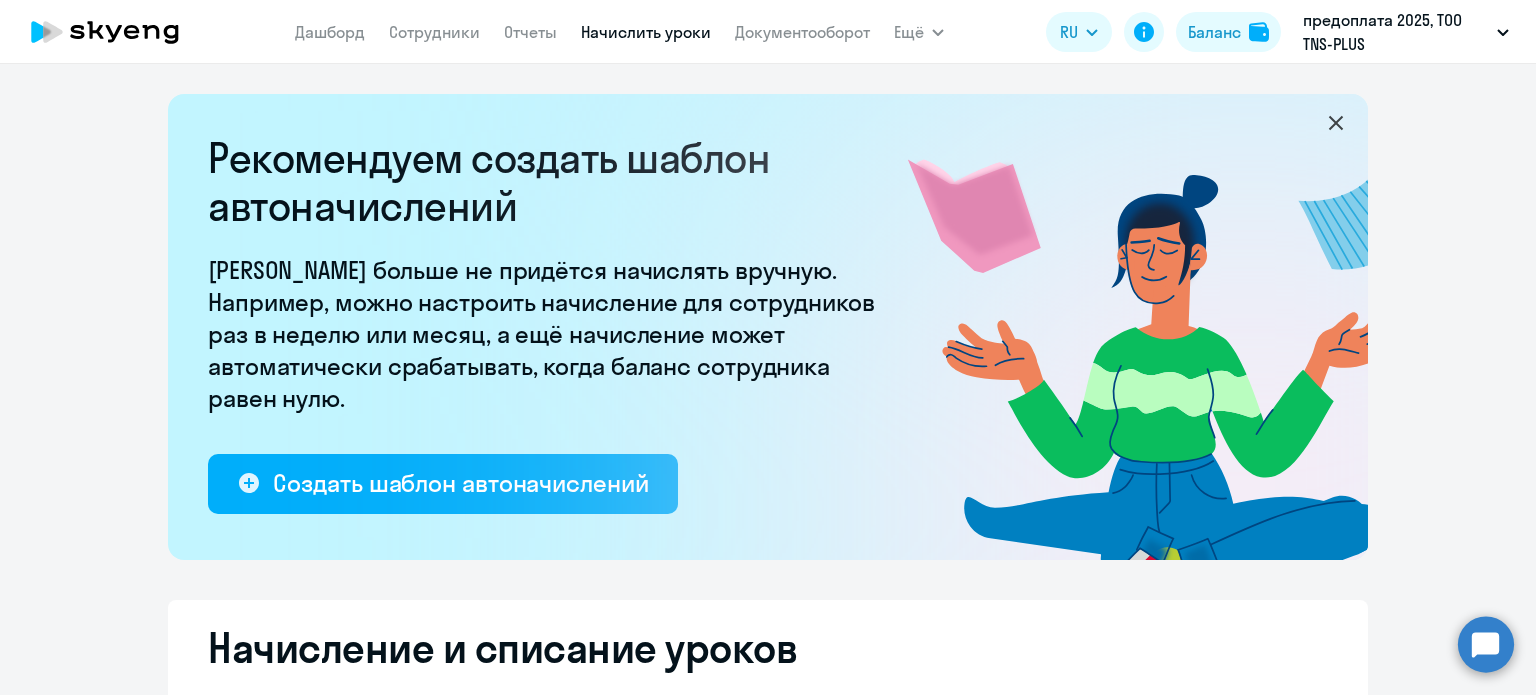 select on "10" 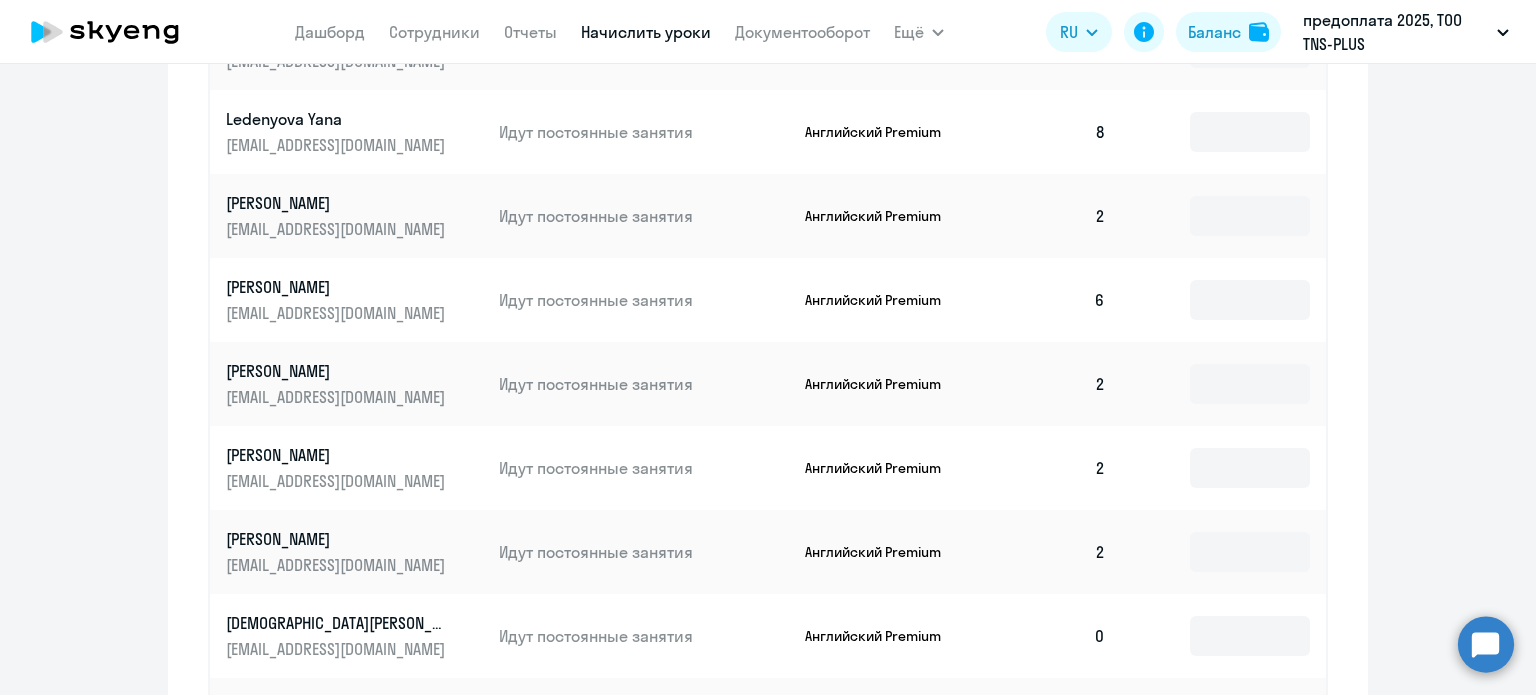 scroll, scrollTop: 1335, scrollLeft: 0, axis: vertical 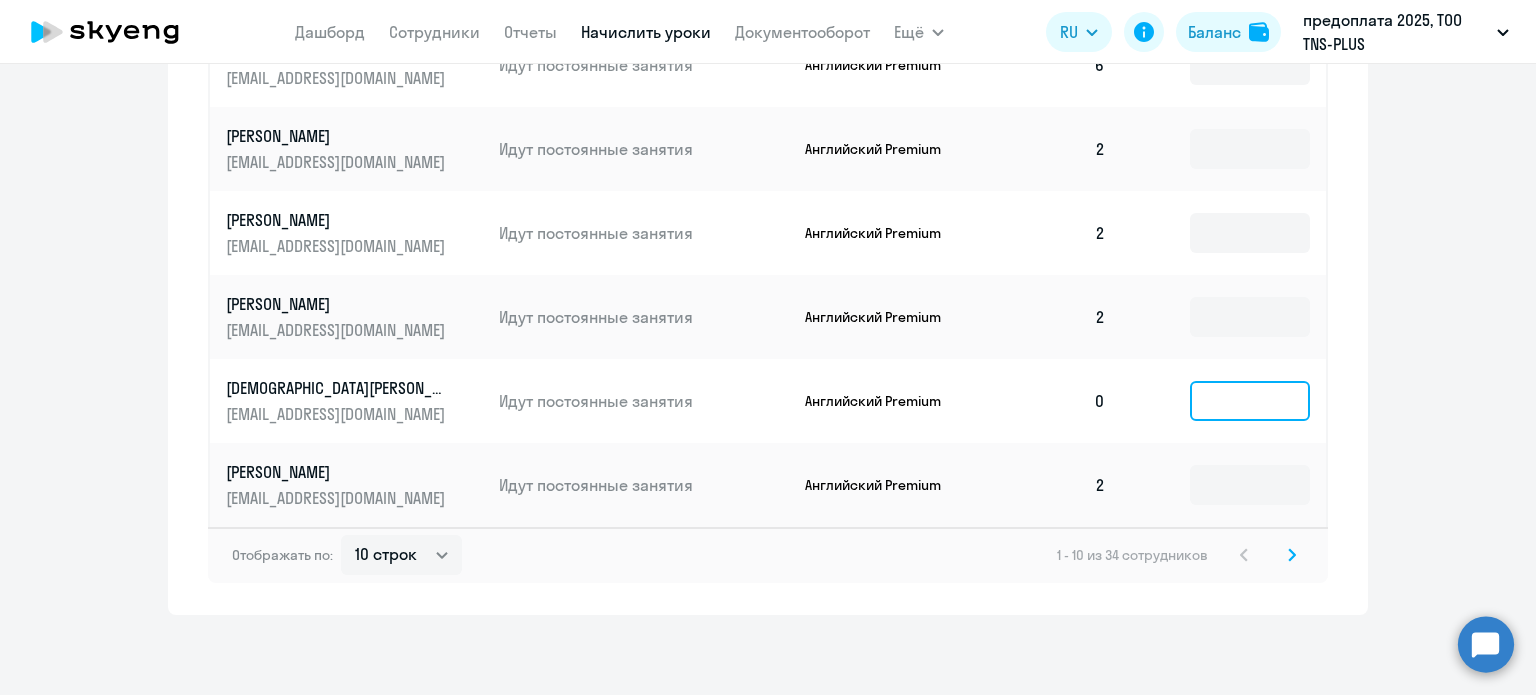click 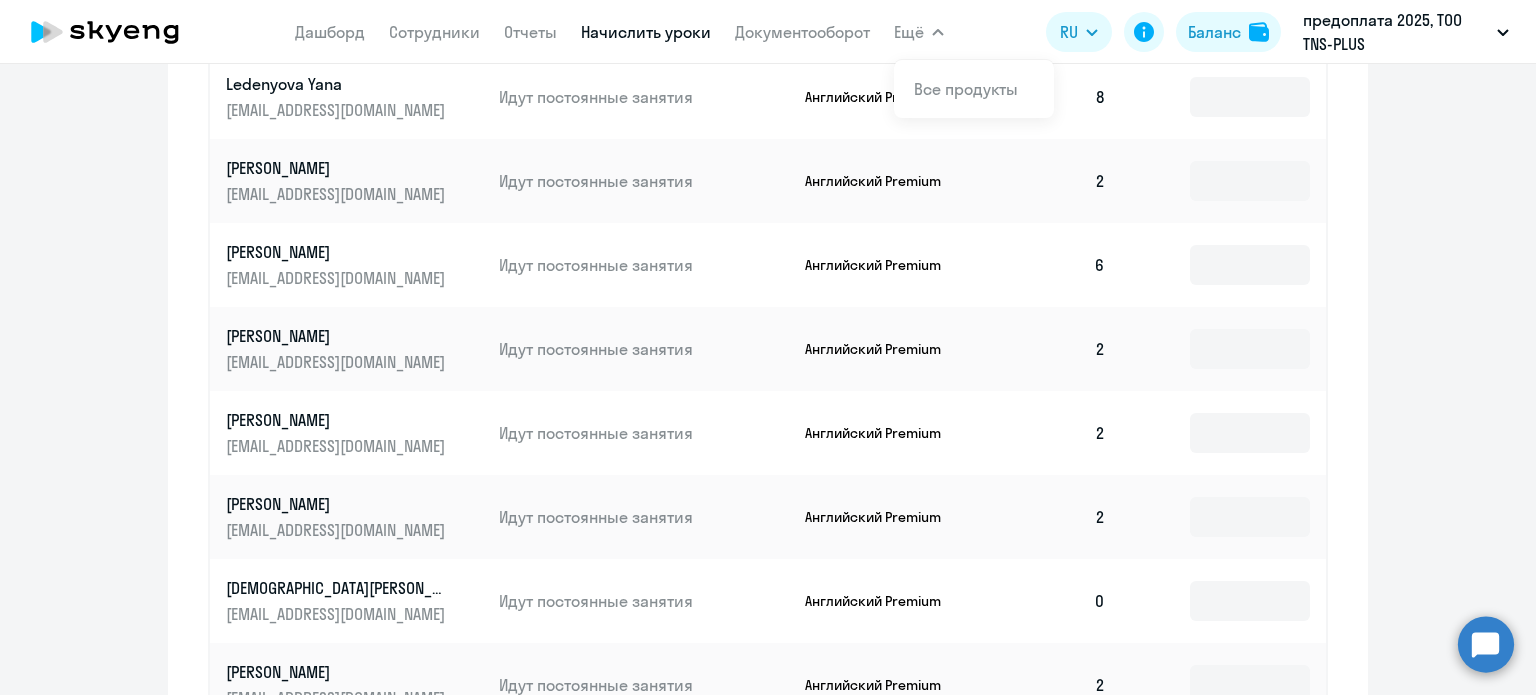 scroll, scrollTop: 1335, scrollLeft: 0, axis: vertical 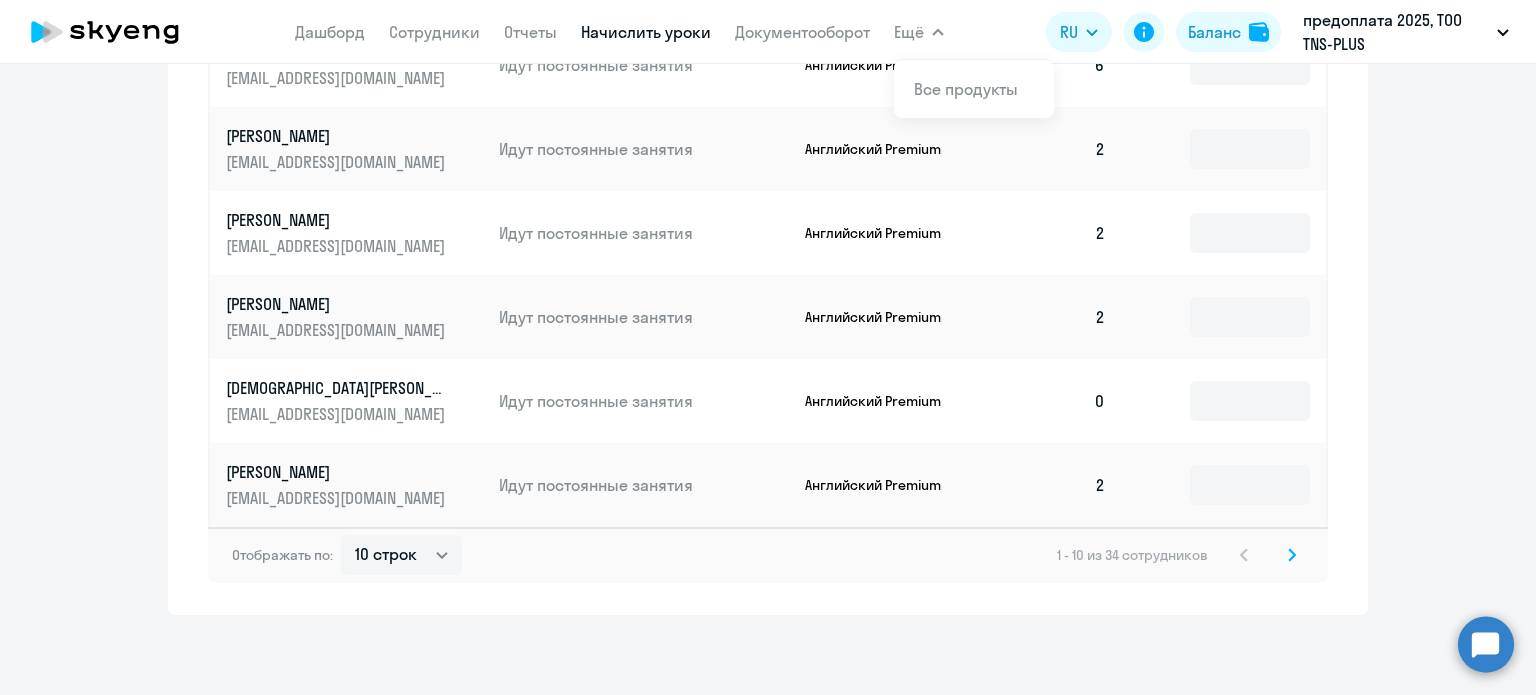 click 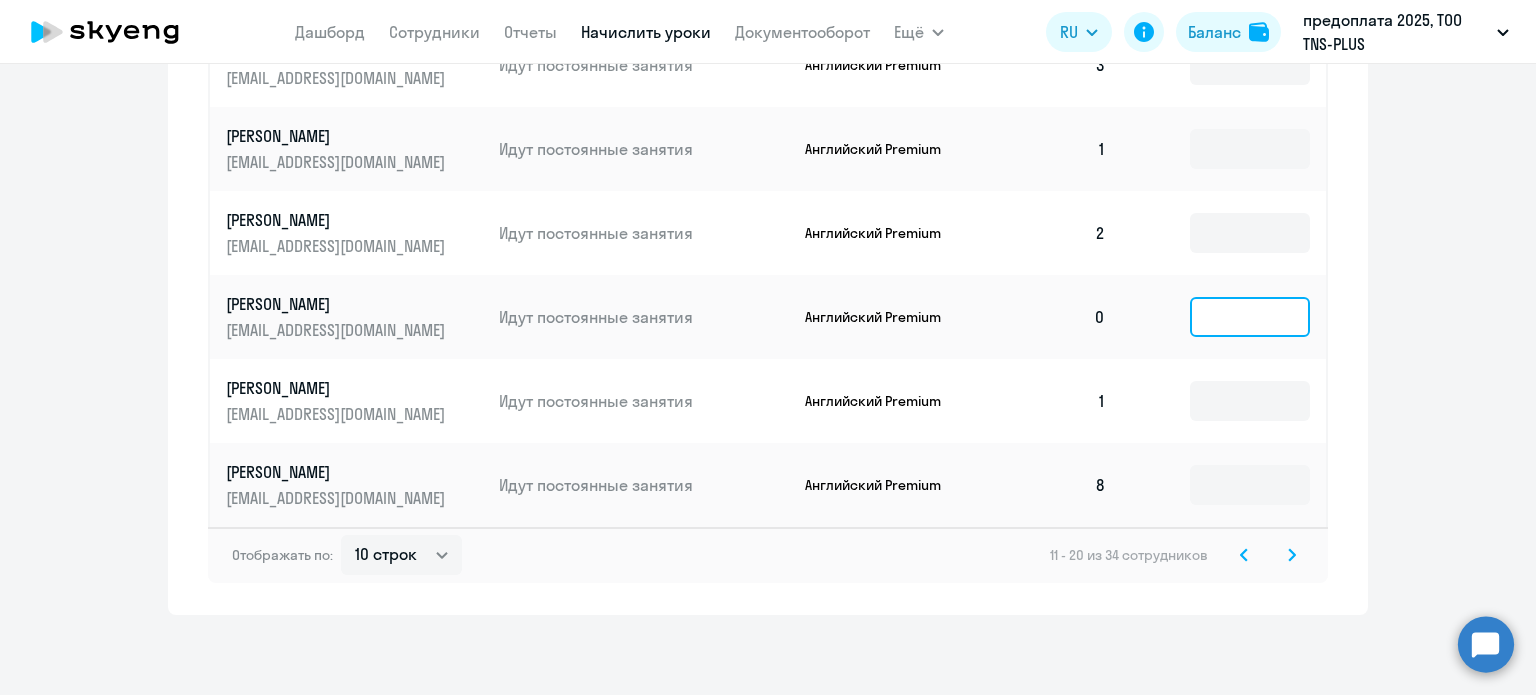 click 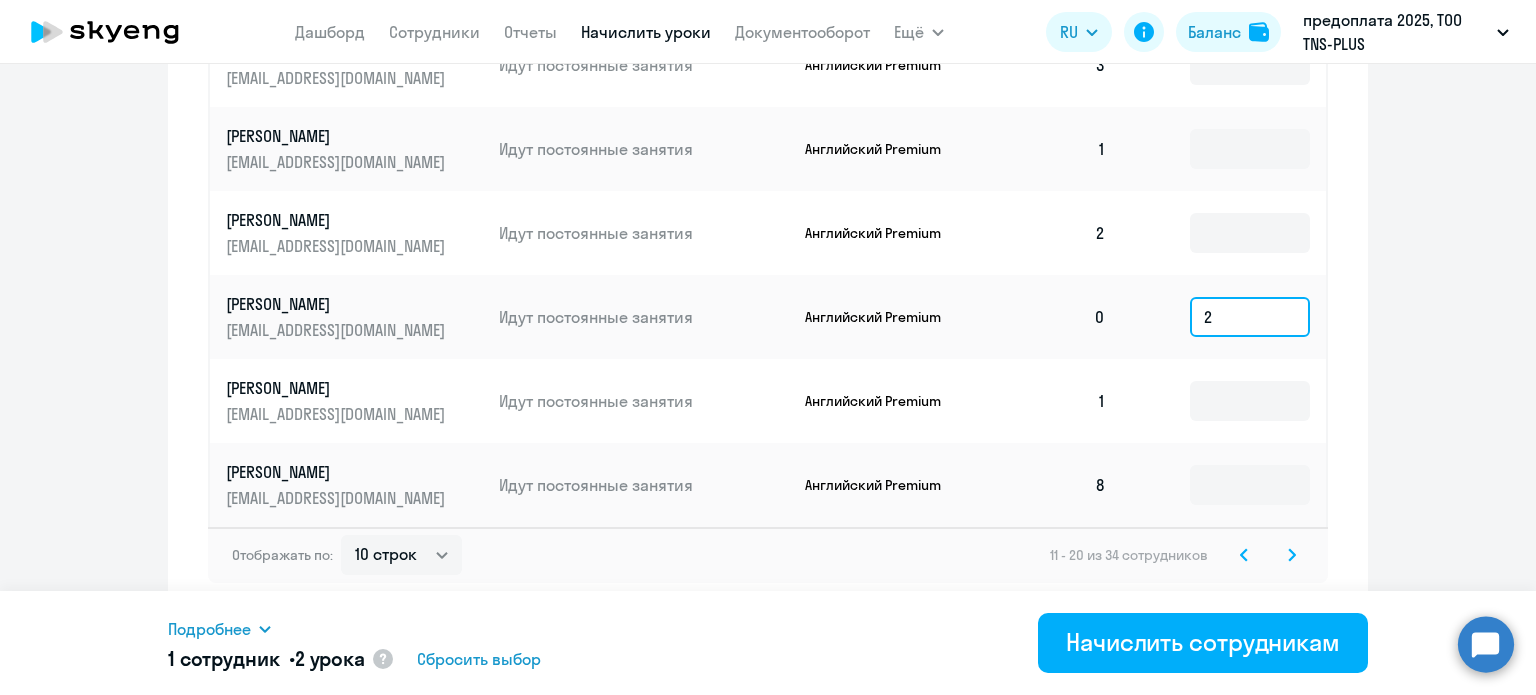 scroll, scrollTop: 1135, scrollLeft: 0, axis: vertical 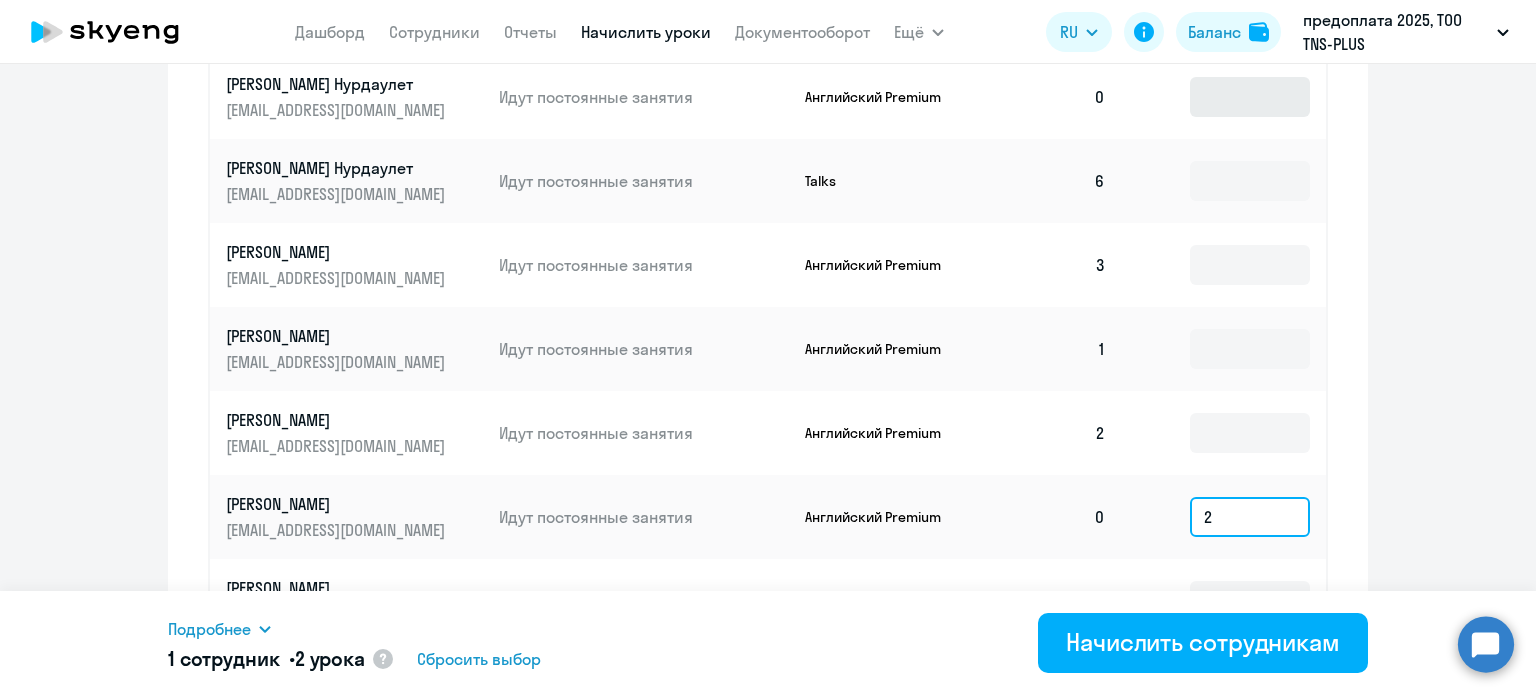 type on "2" 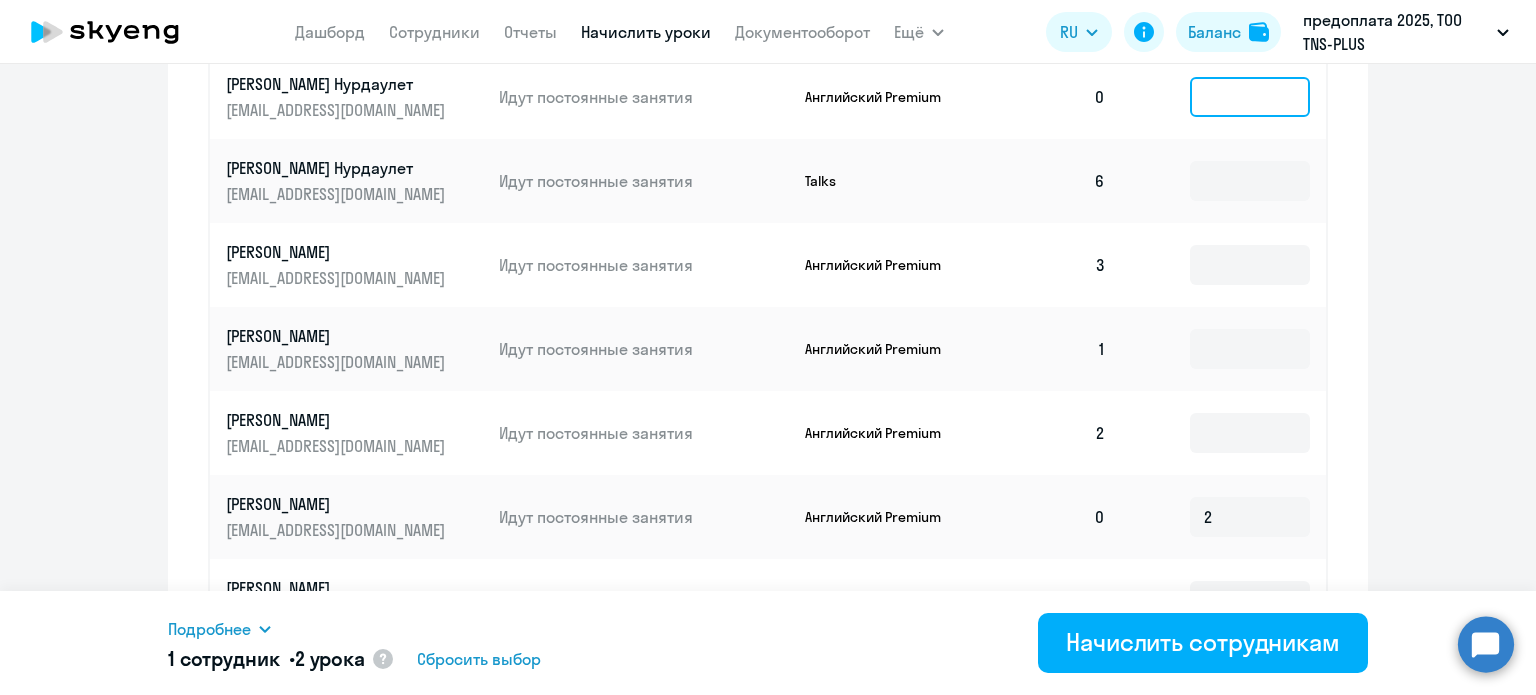 click 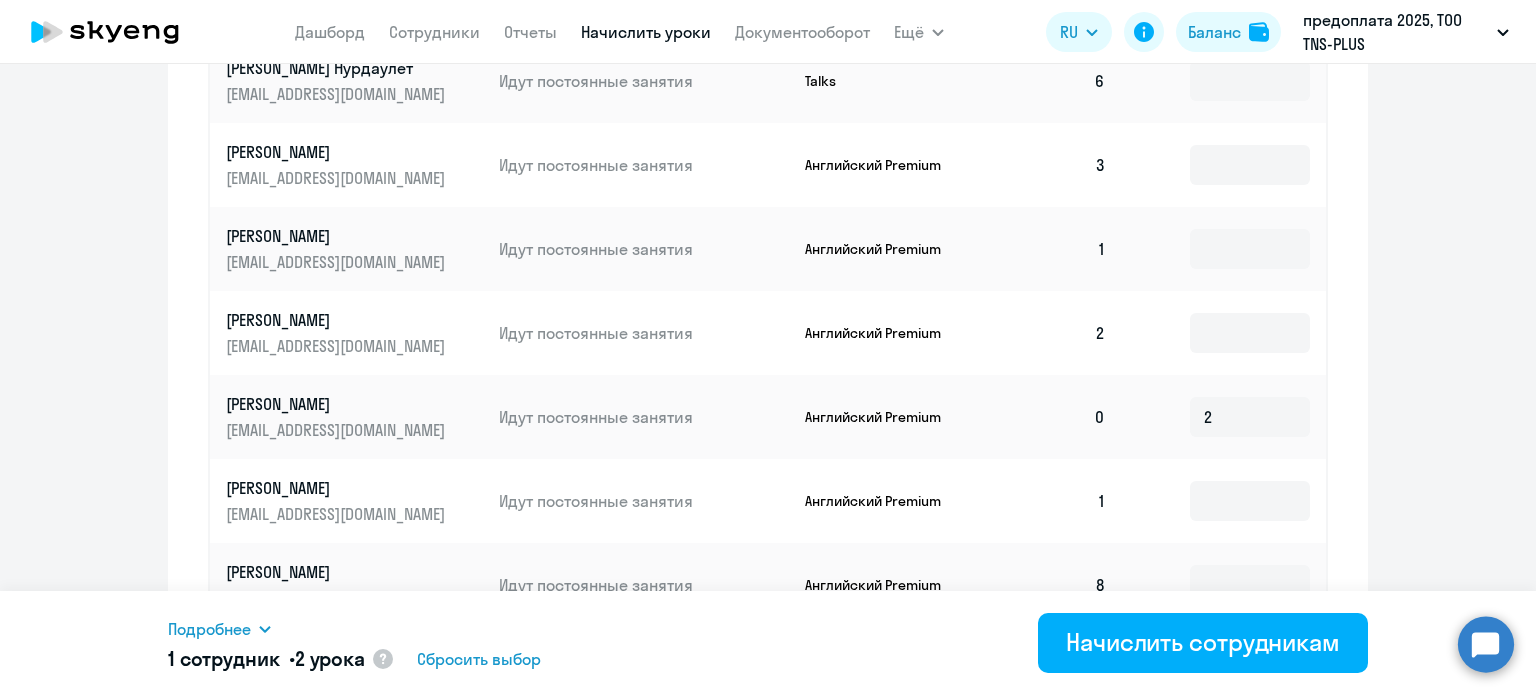 scroll, scrollTop: 1335, scrollLeft: 0, axis: vertical 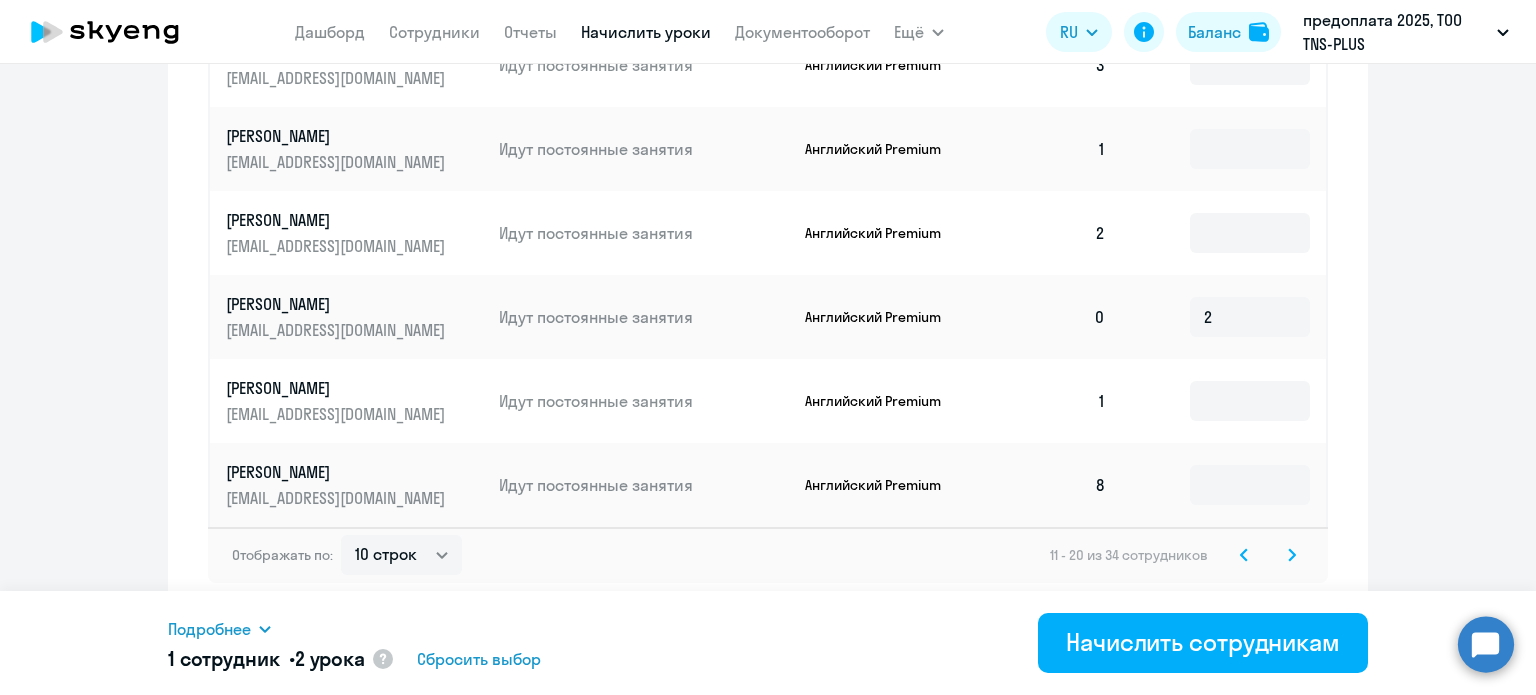 click 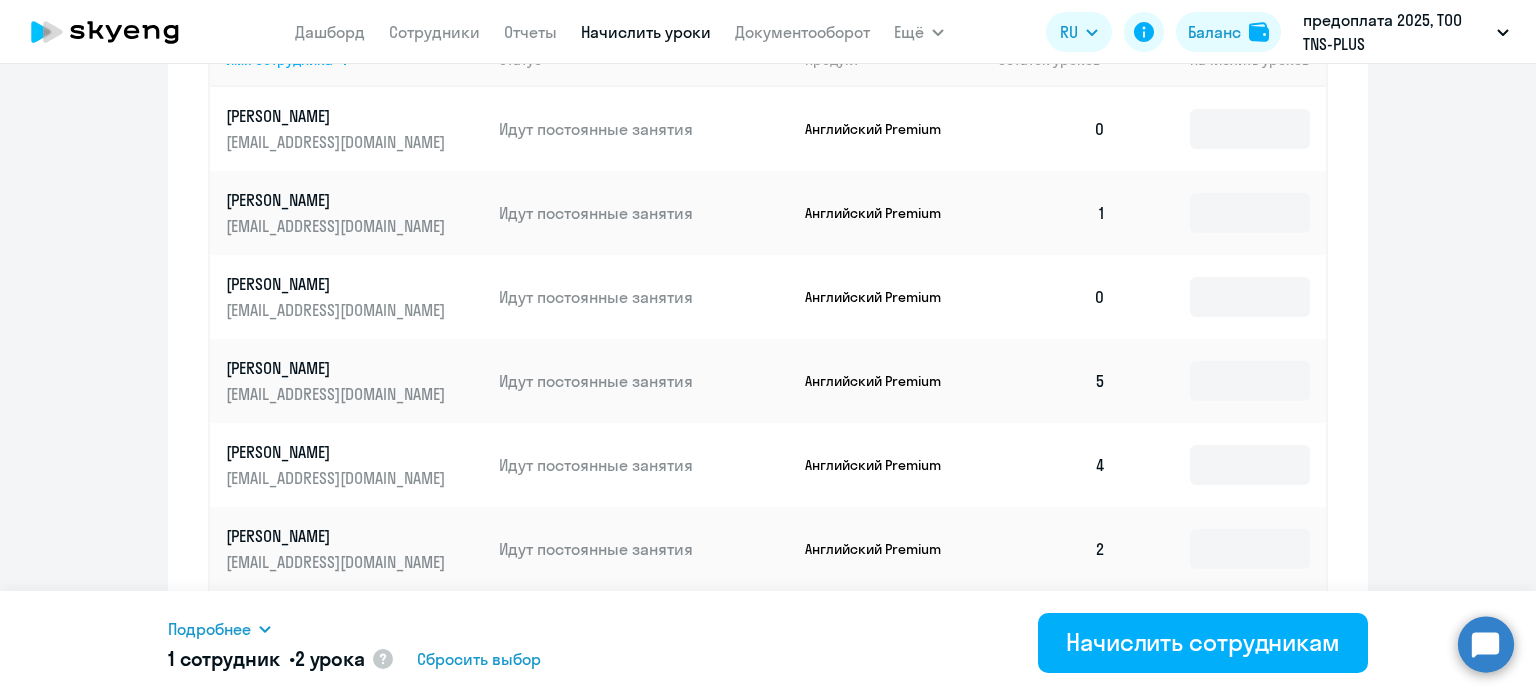 scroll, scrollTop: 835, scrollLeft: 0, axis: vertical 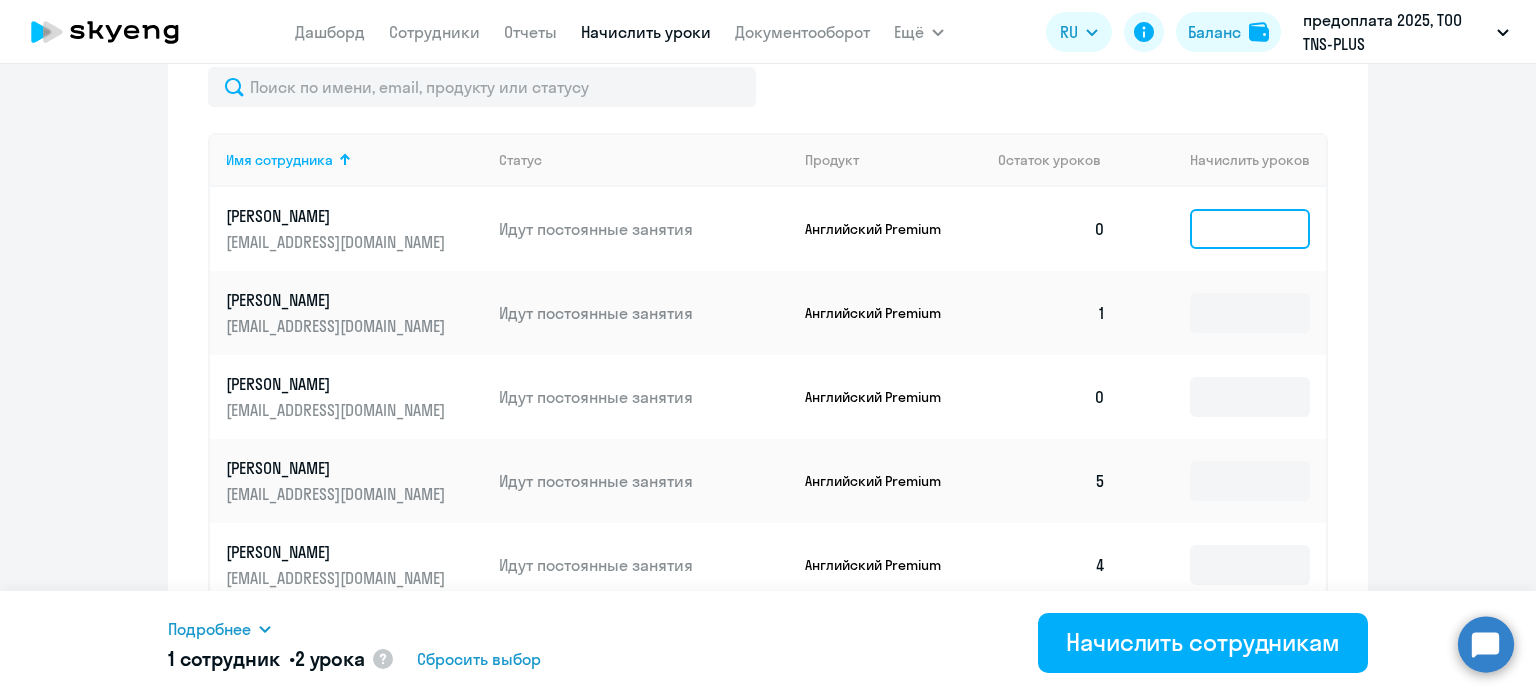 click 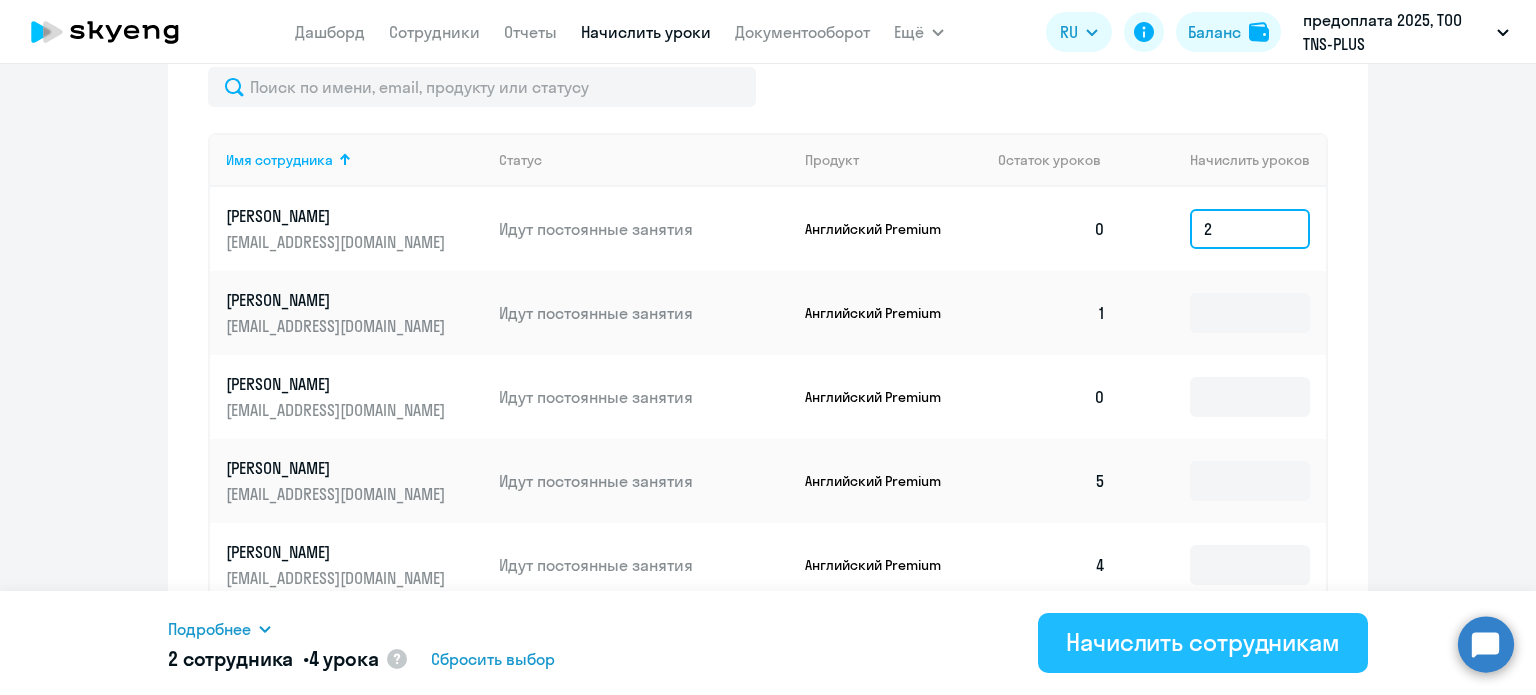 type on "2" 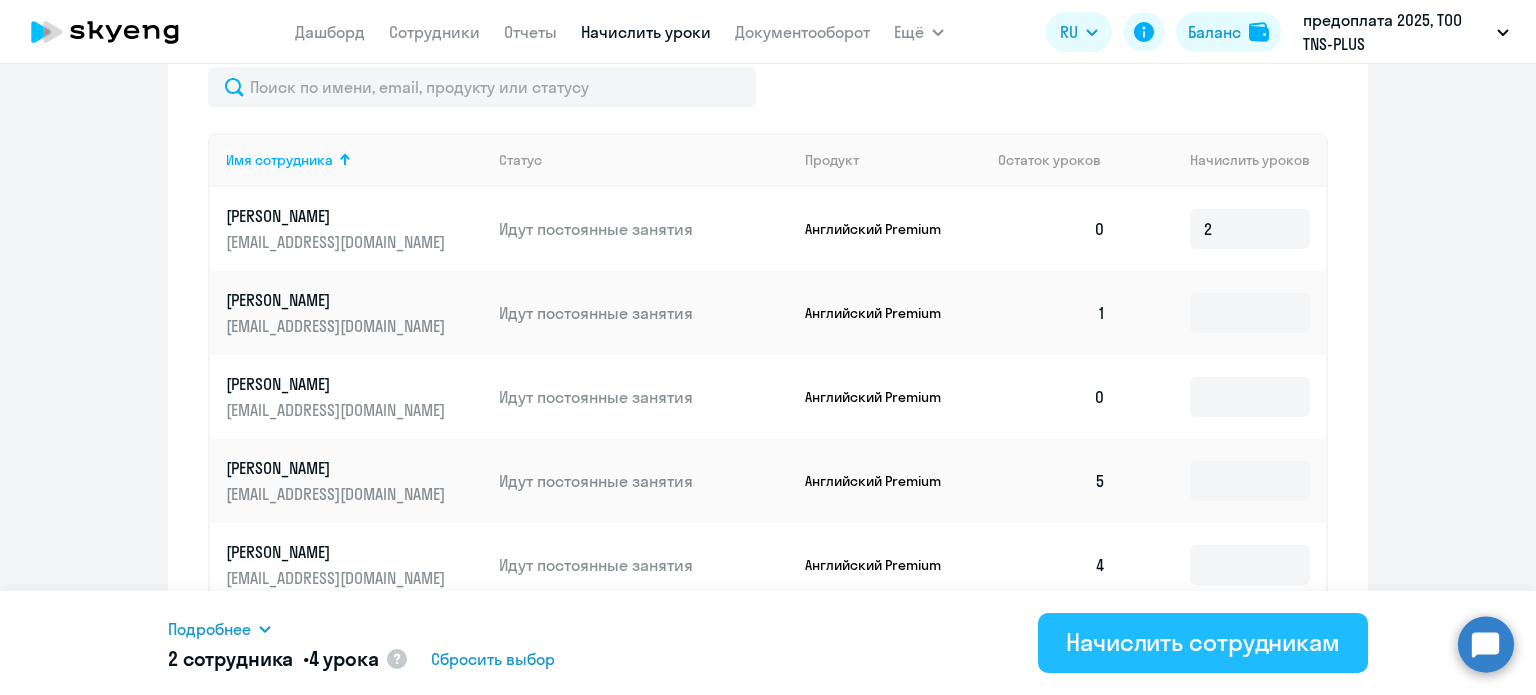 click on "Начислить сотрудникам" at bounding box center [1203, 642] 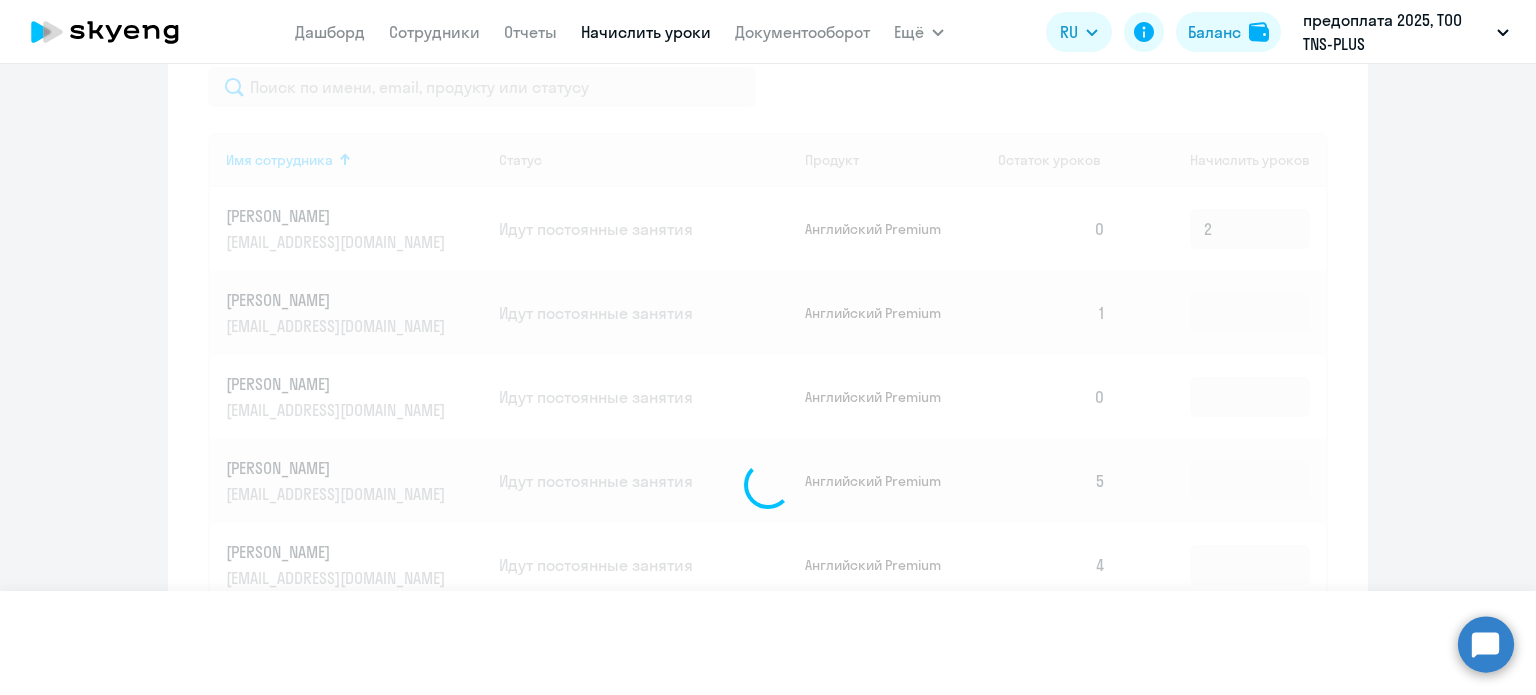 type 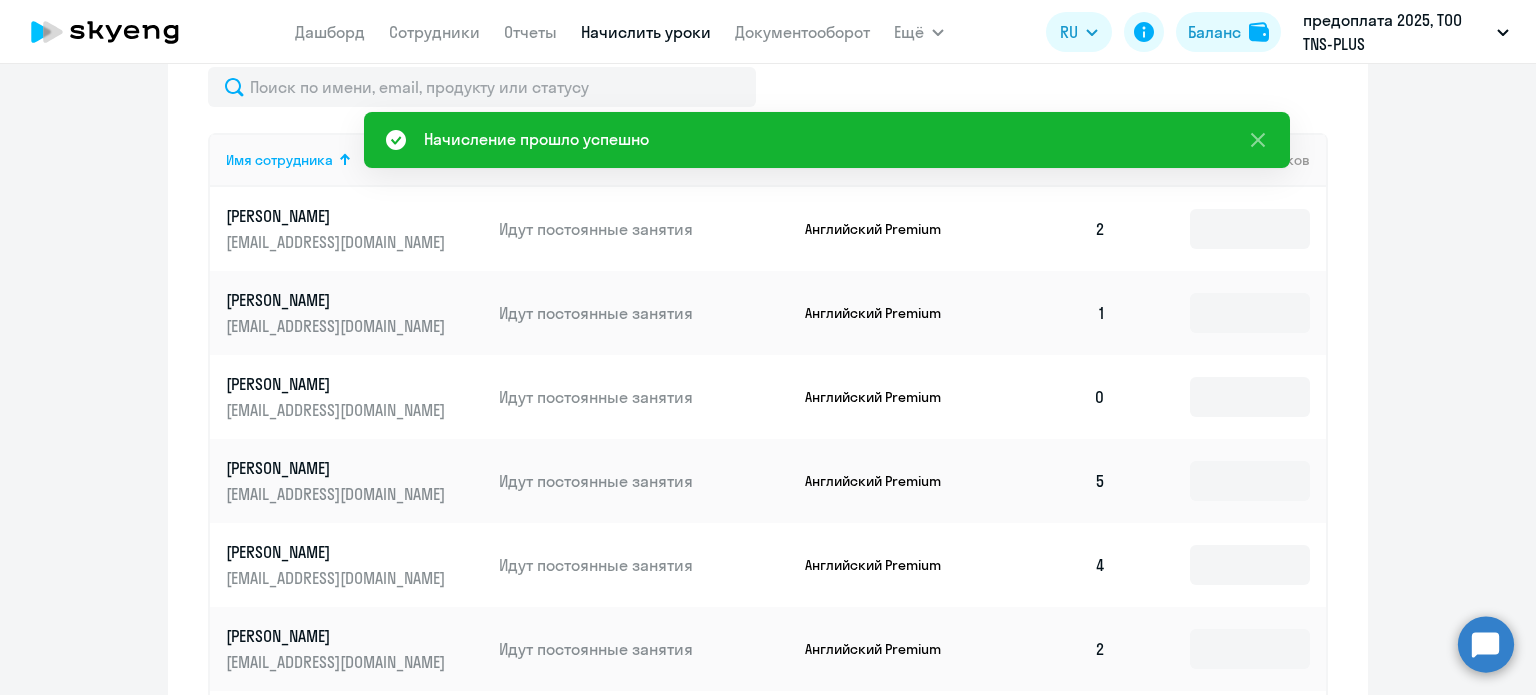 click 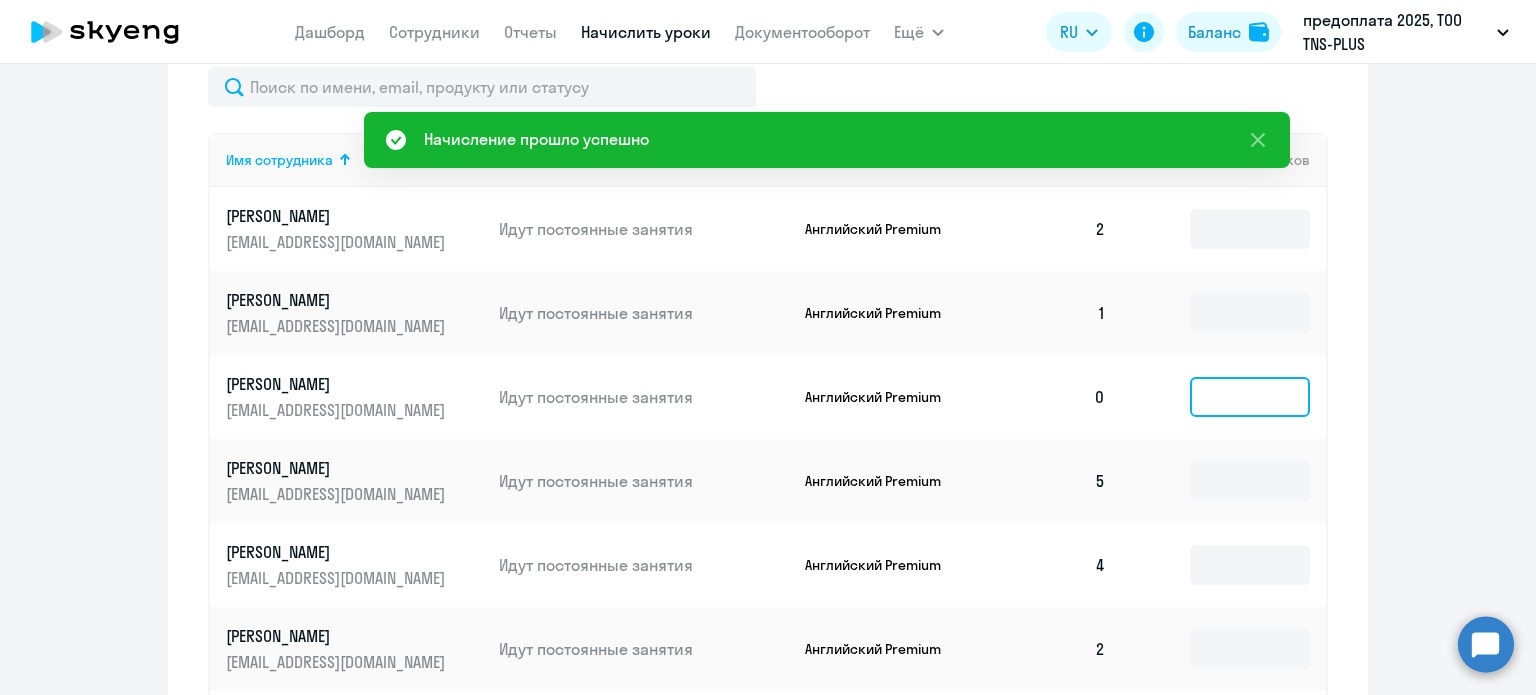 click 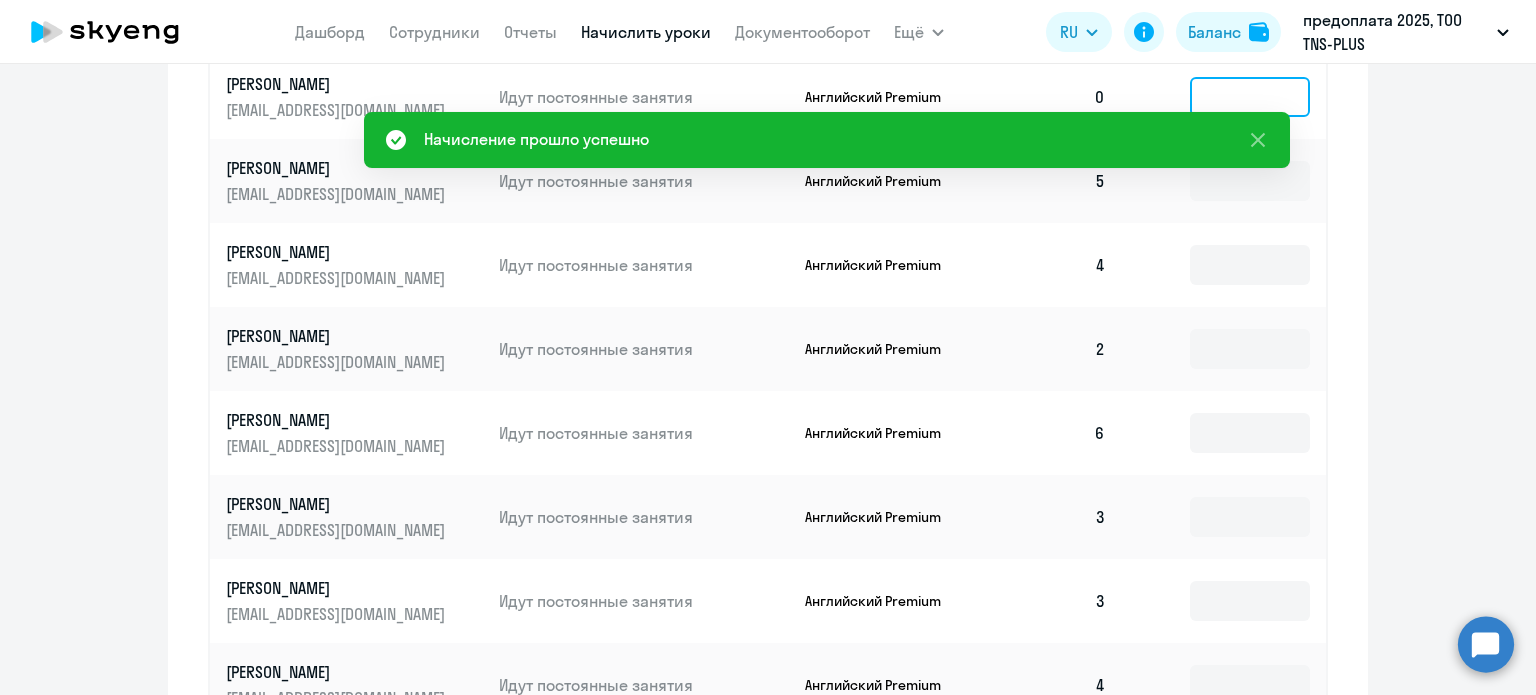scroll, scrollTop: 935, scrollLeft: 0, axis: vertical 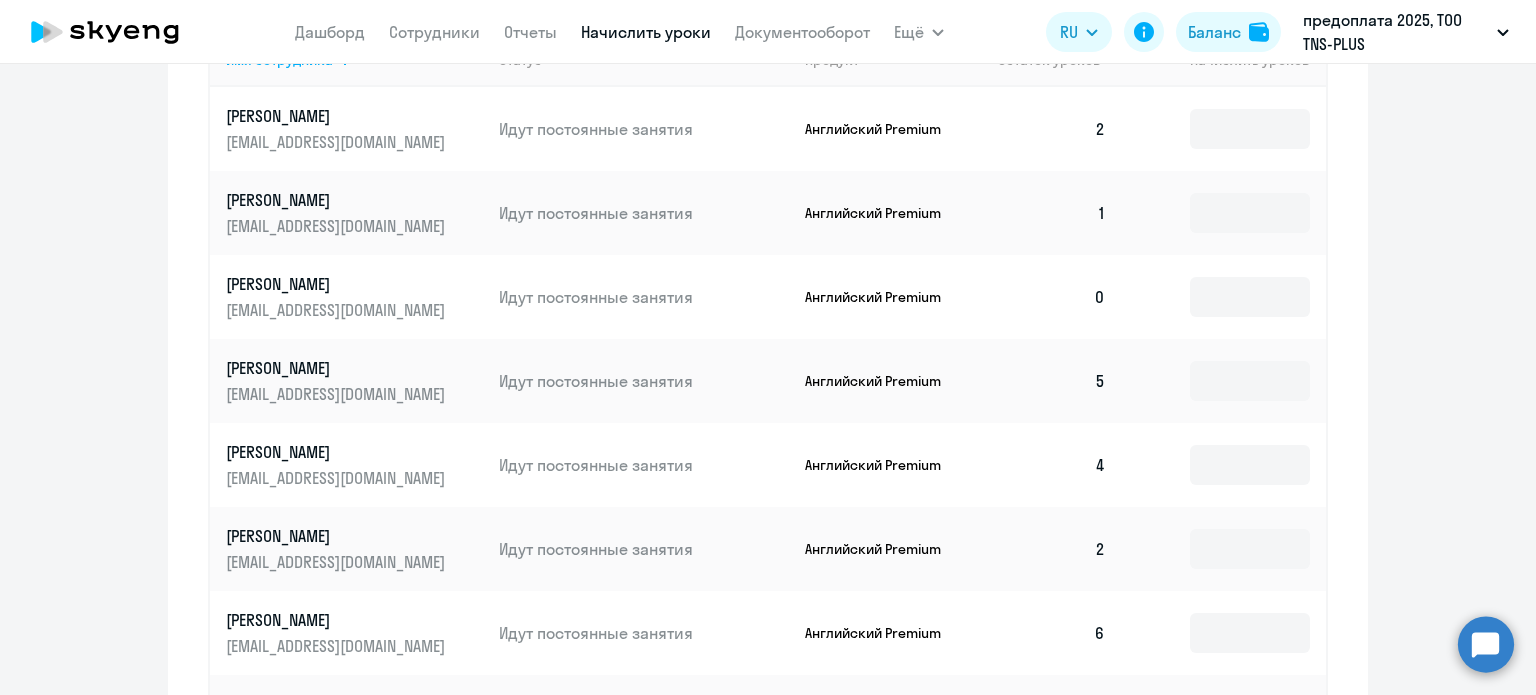 click on "Нусипбек Талгат" 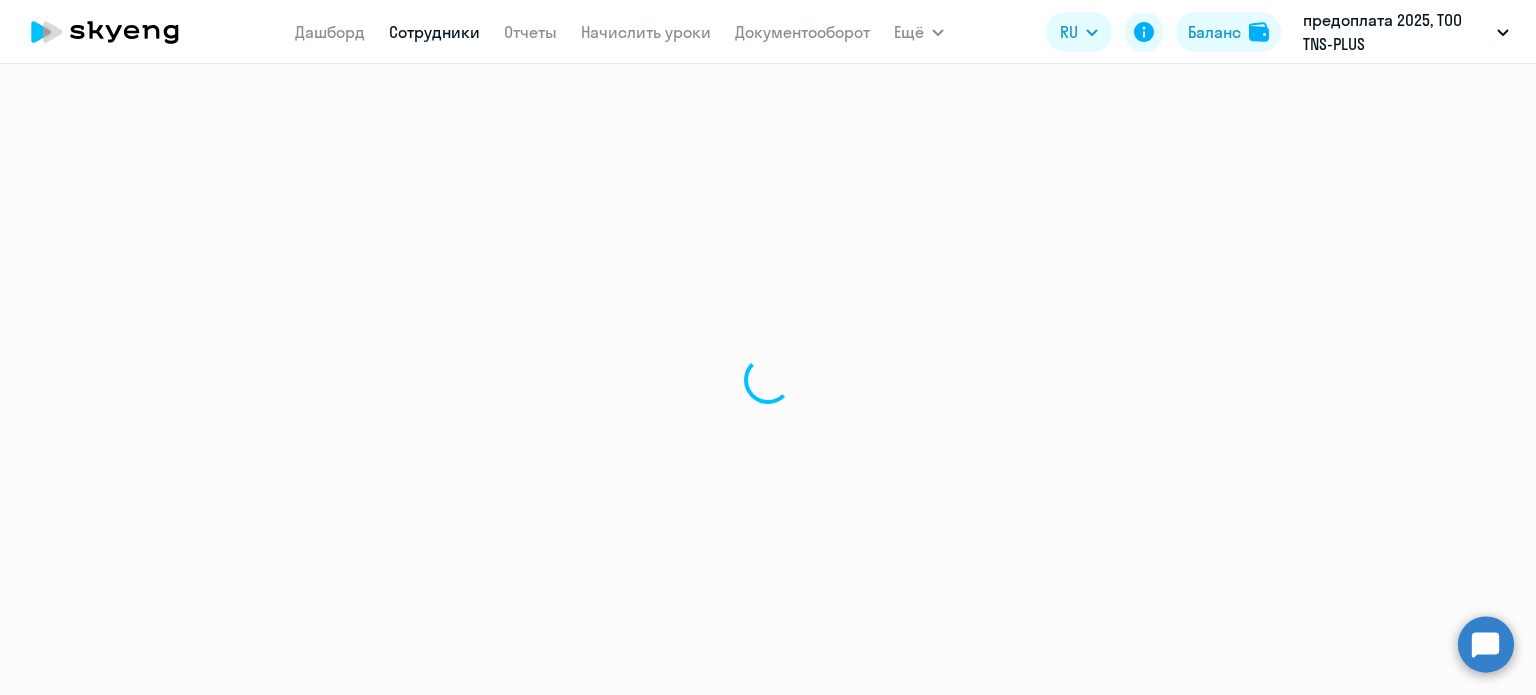 scroll, scrollTop: 0, scrollLeft: 0, axis: both 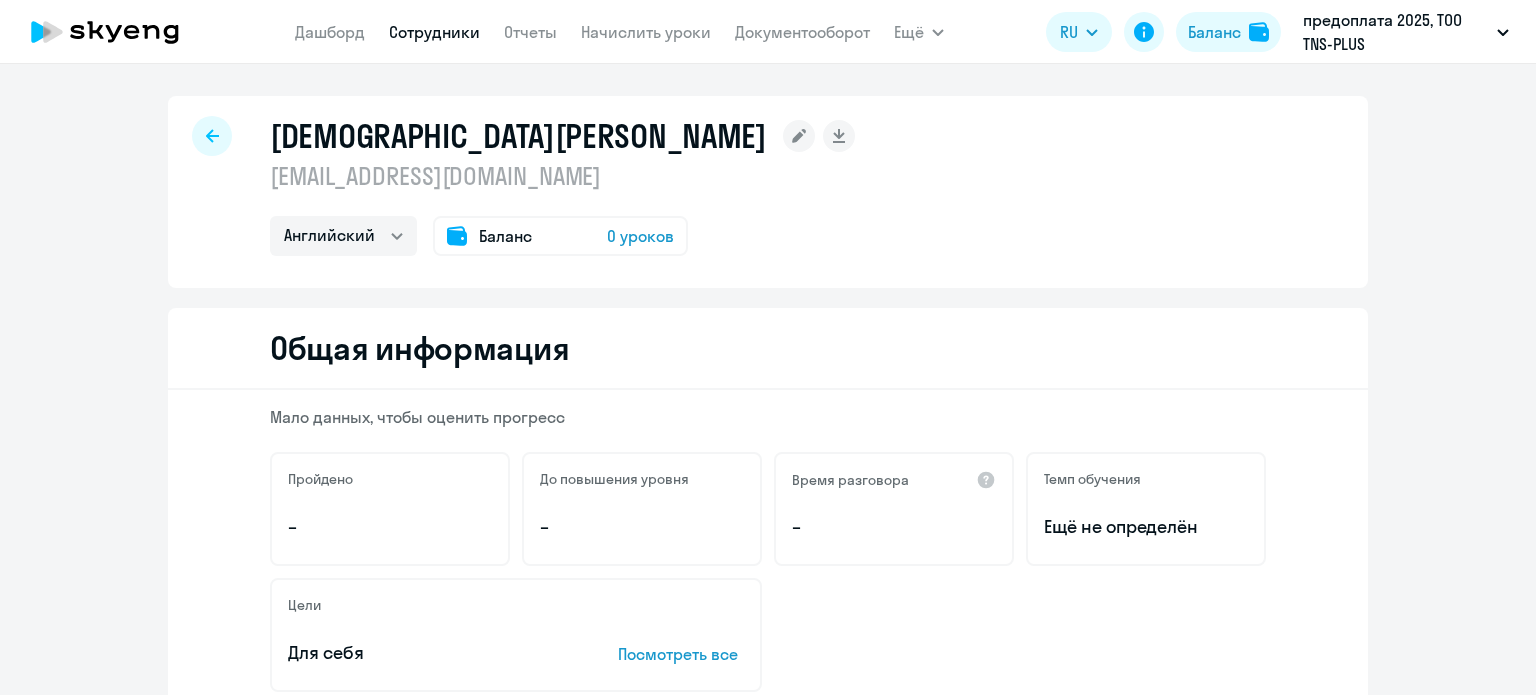 select on "english" 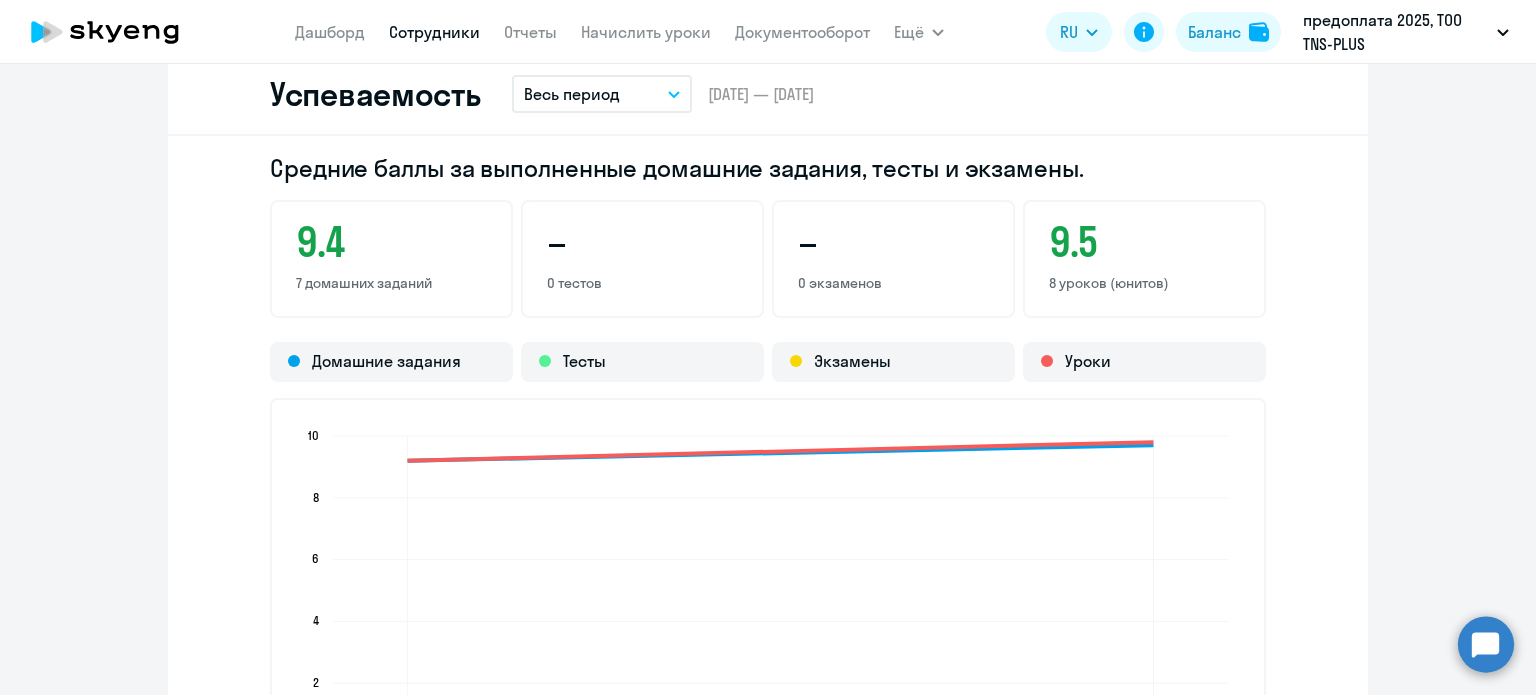 scroll, scrollTop: 1500, scrollLeft: 0, axis: vertical 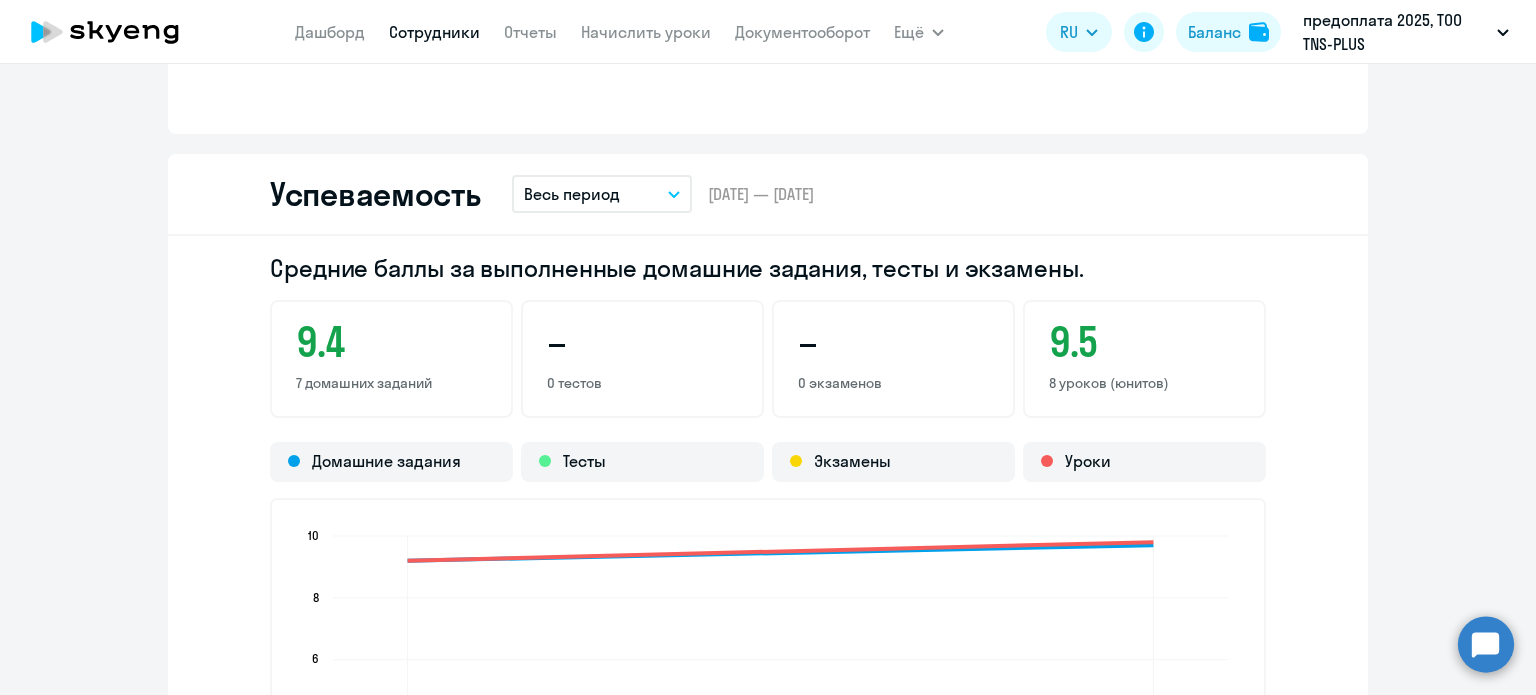 click on "Весь период" at bounding box center [572, 194] 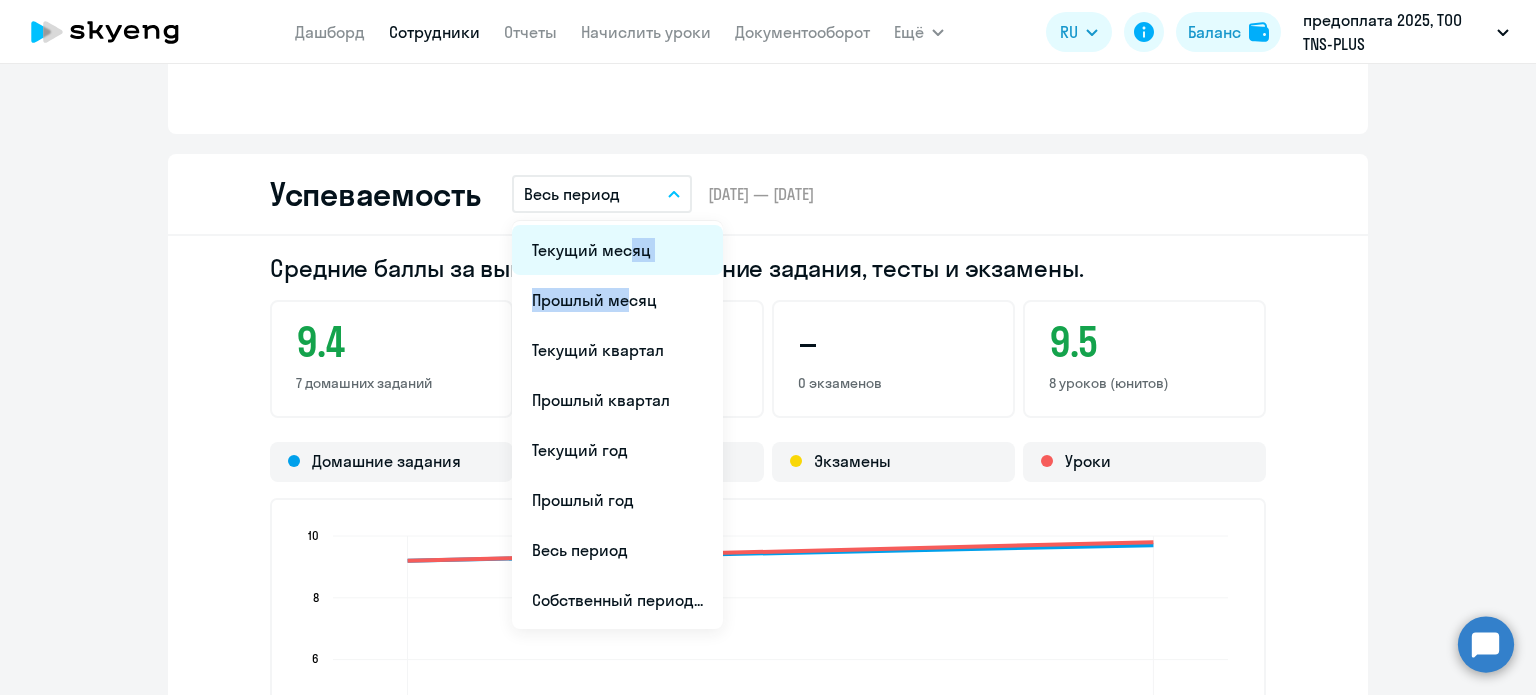 drag, startPoint x: 612, startPoint y: 276, endPoint x: 616, endPoint y: 258, distance: 18.439089 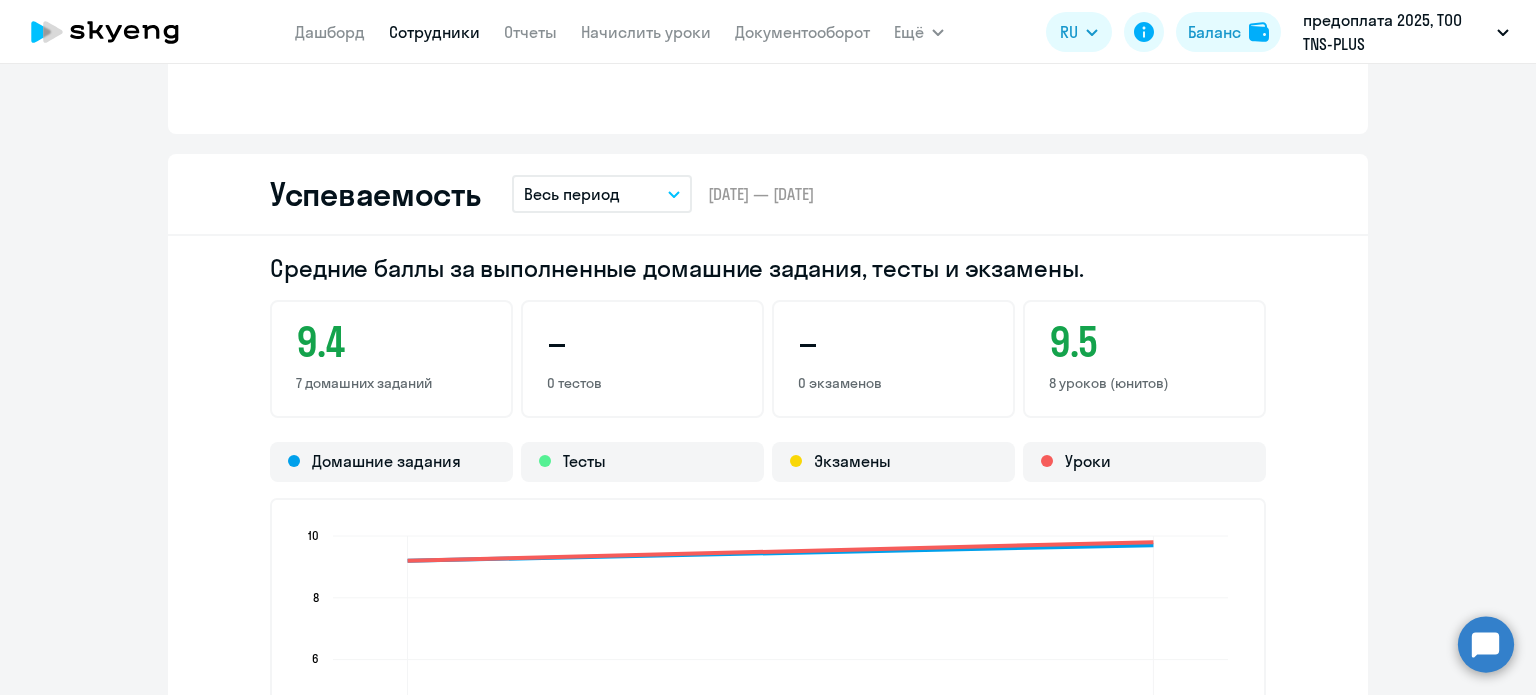 click on "Средние баллы за выполненные домашние задания, тесты и экзамены." 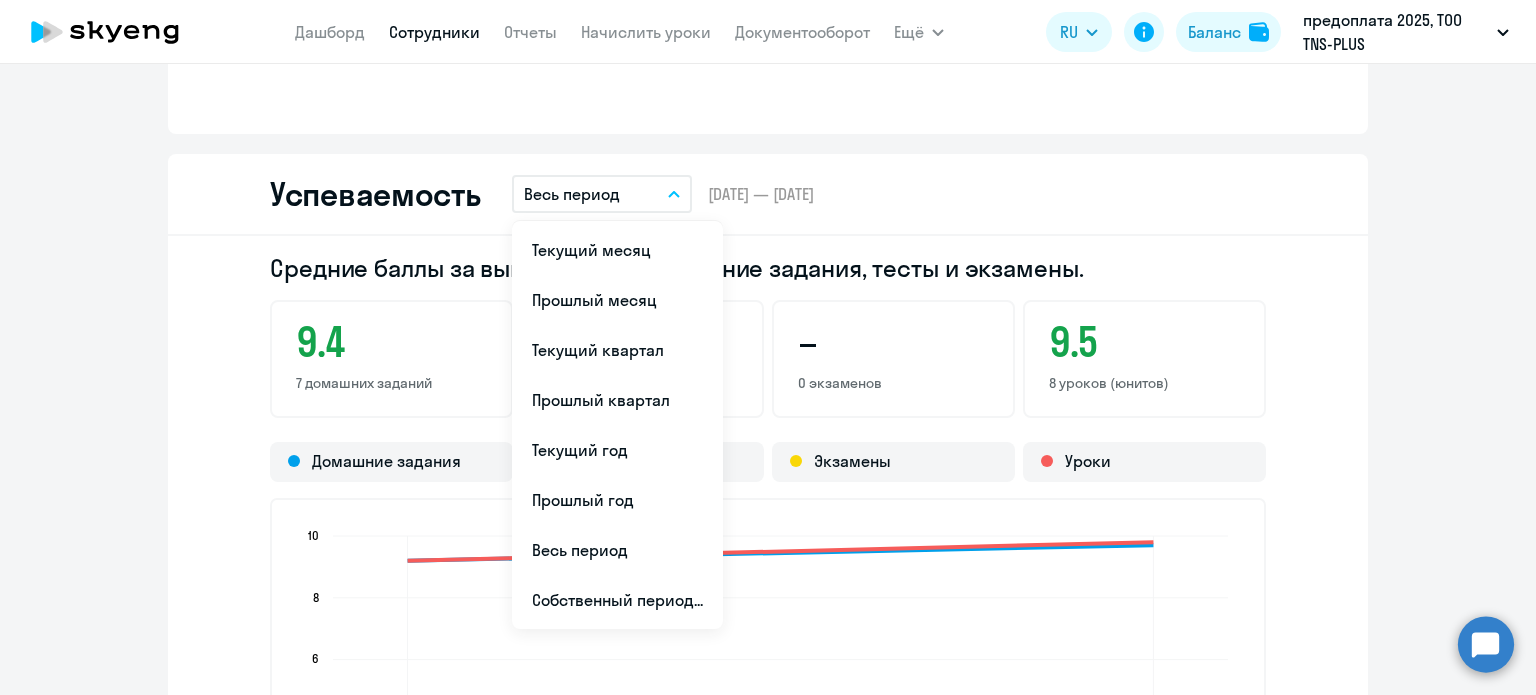 click on "Текущий месяц" at bounding box center [617, 250] 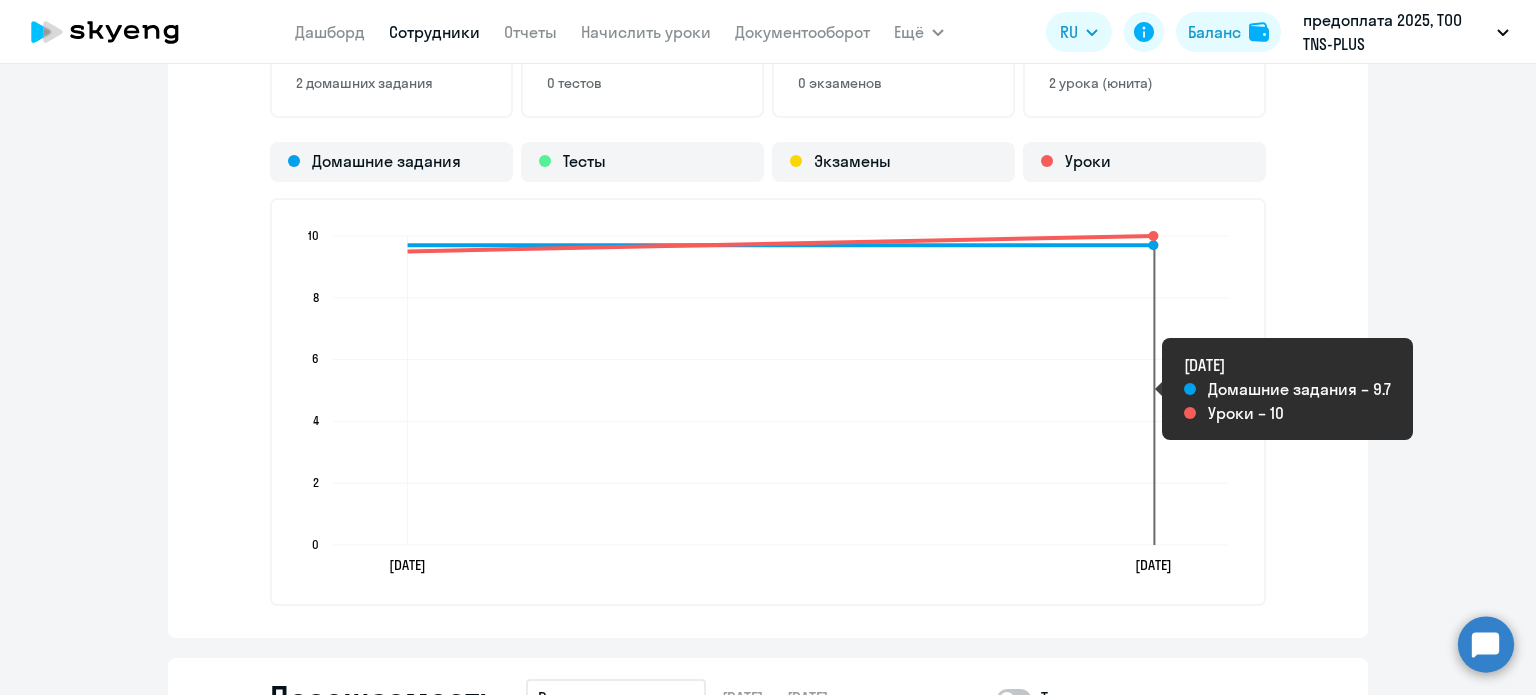 scroll, scrollTop: 1700, scrollLeft: 0, axis: vertical 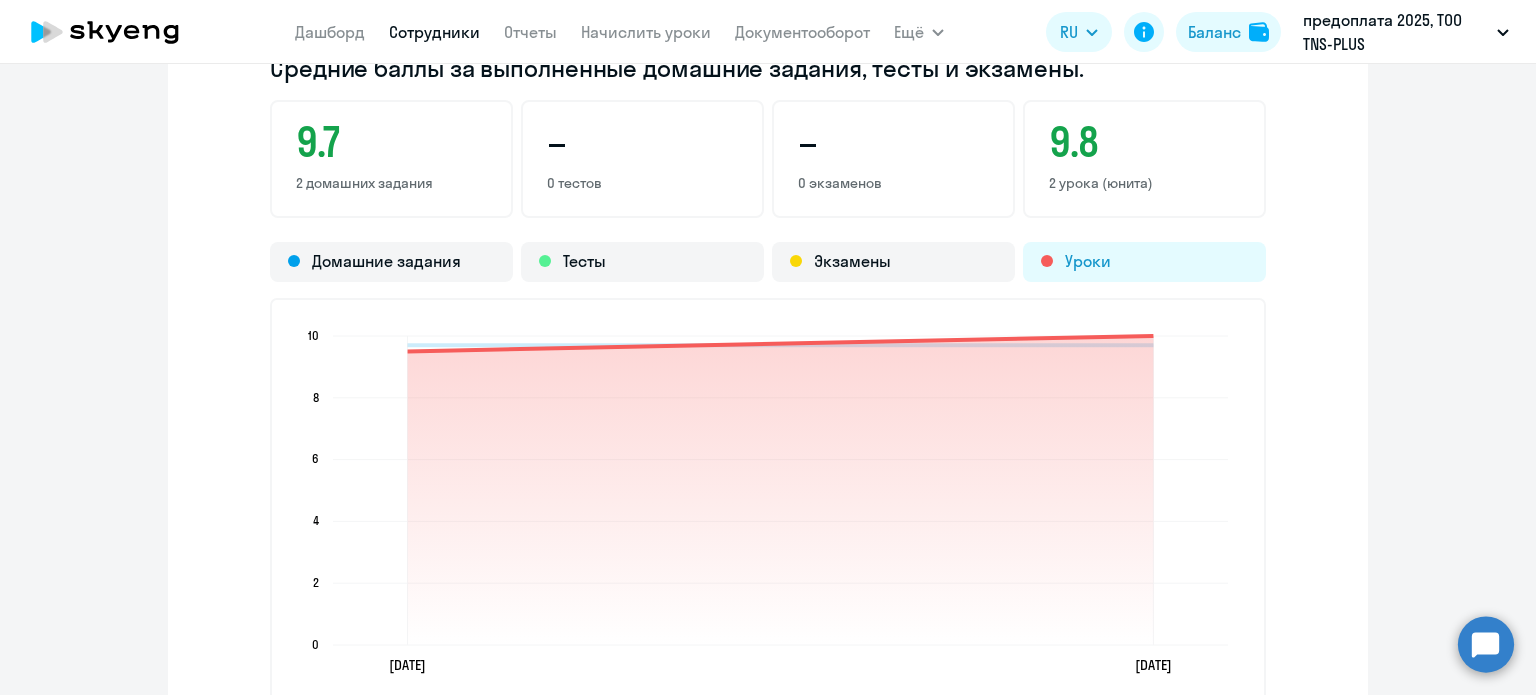click on "Уроки" 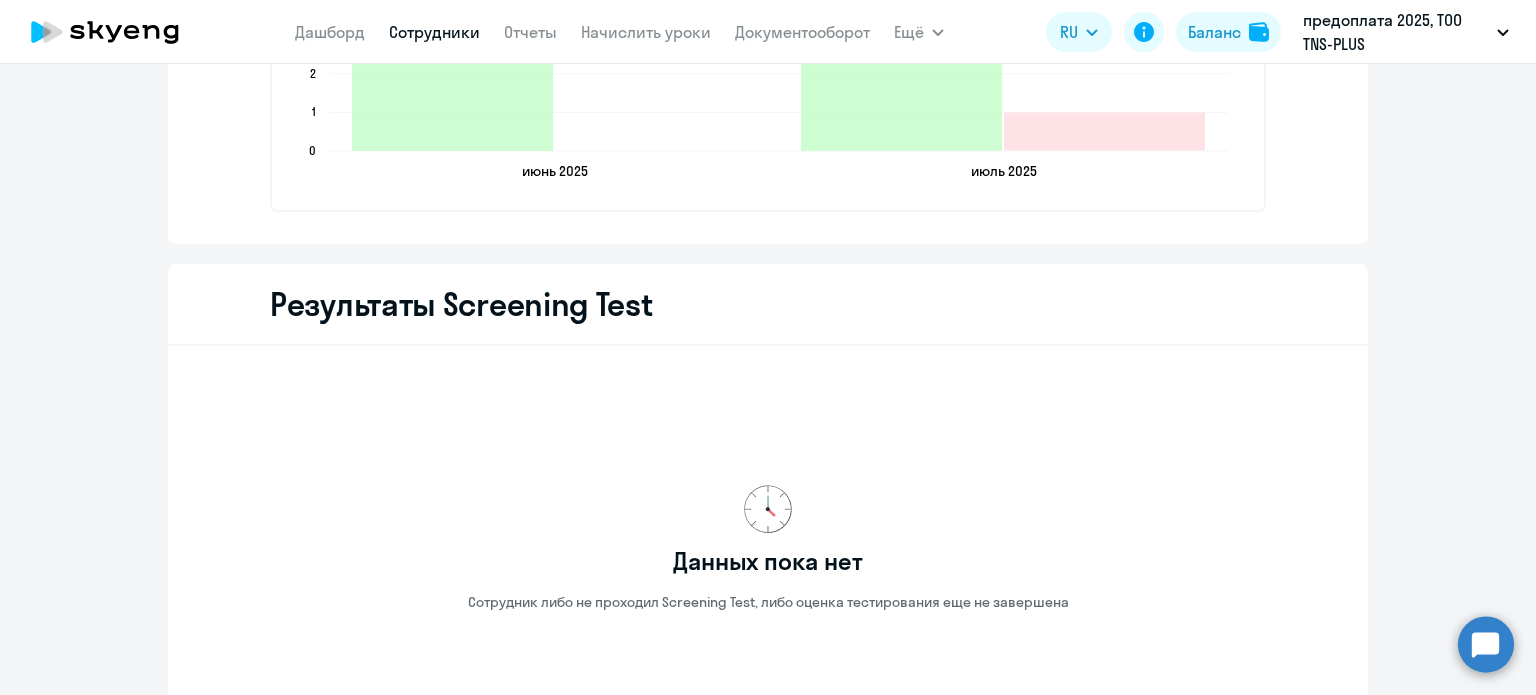 scroll, scrollTop: 3213, scrollLeft: 0, axis: vertical 